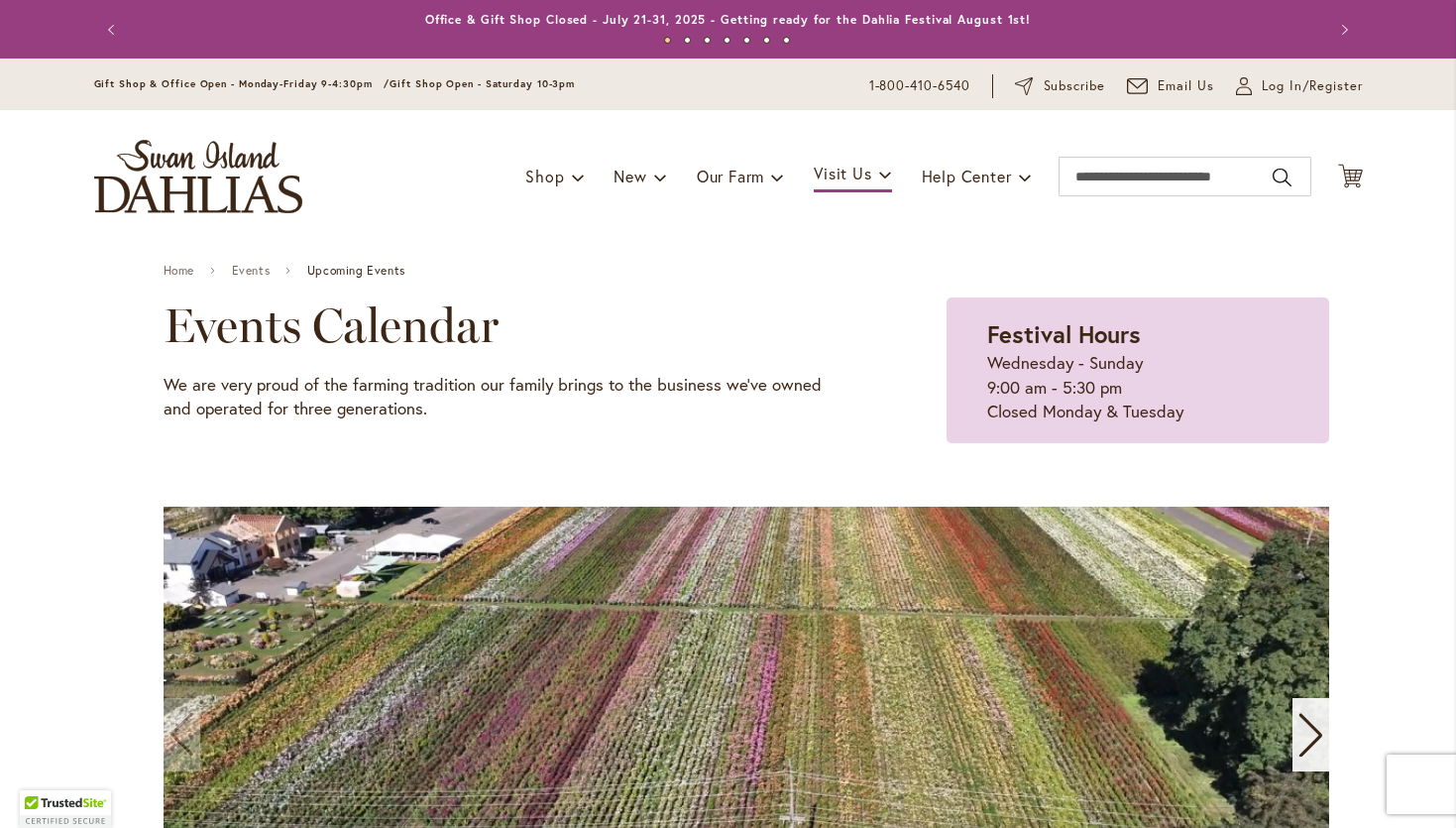 scroll, scrollTop: 0, scrollLeft: 0, axis: both 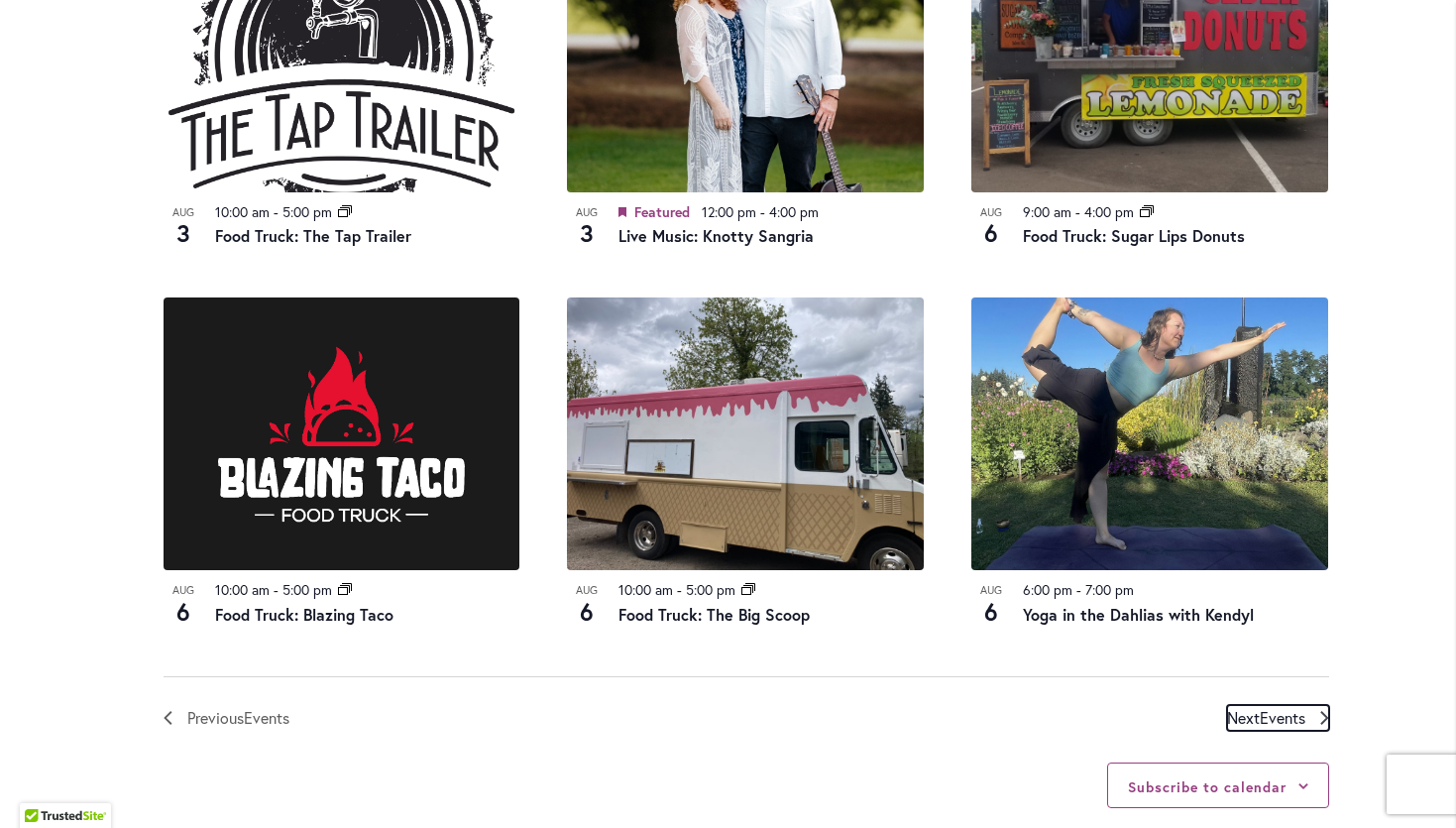 click on "Events" at bounding box center (1283, 717) 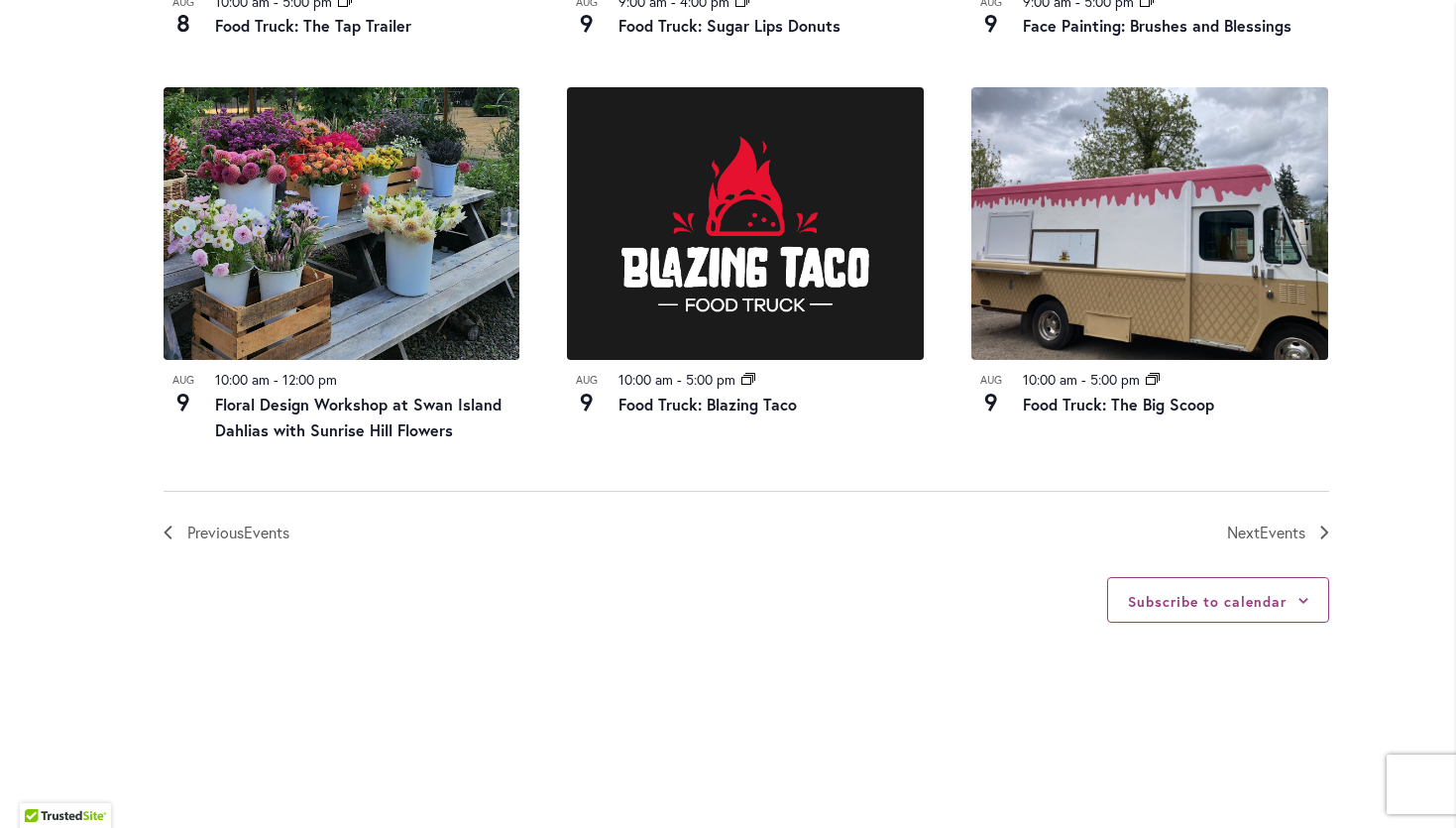 scroll, scrollTop: 2171, scrollLeft: 0, axis: vertical 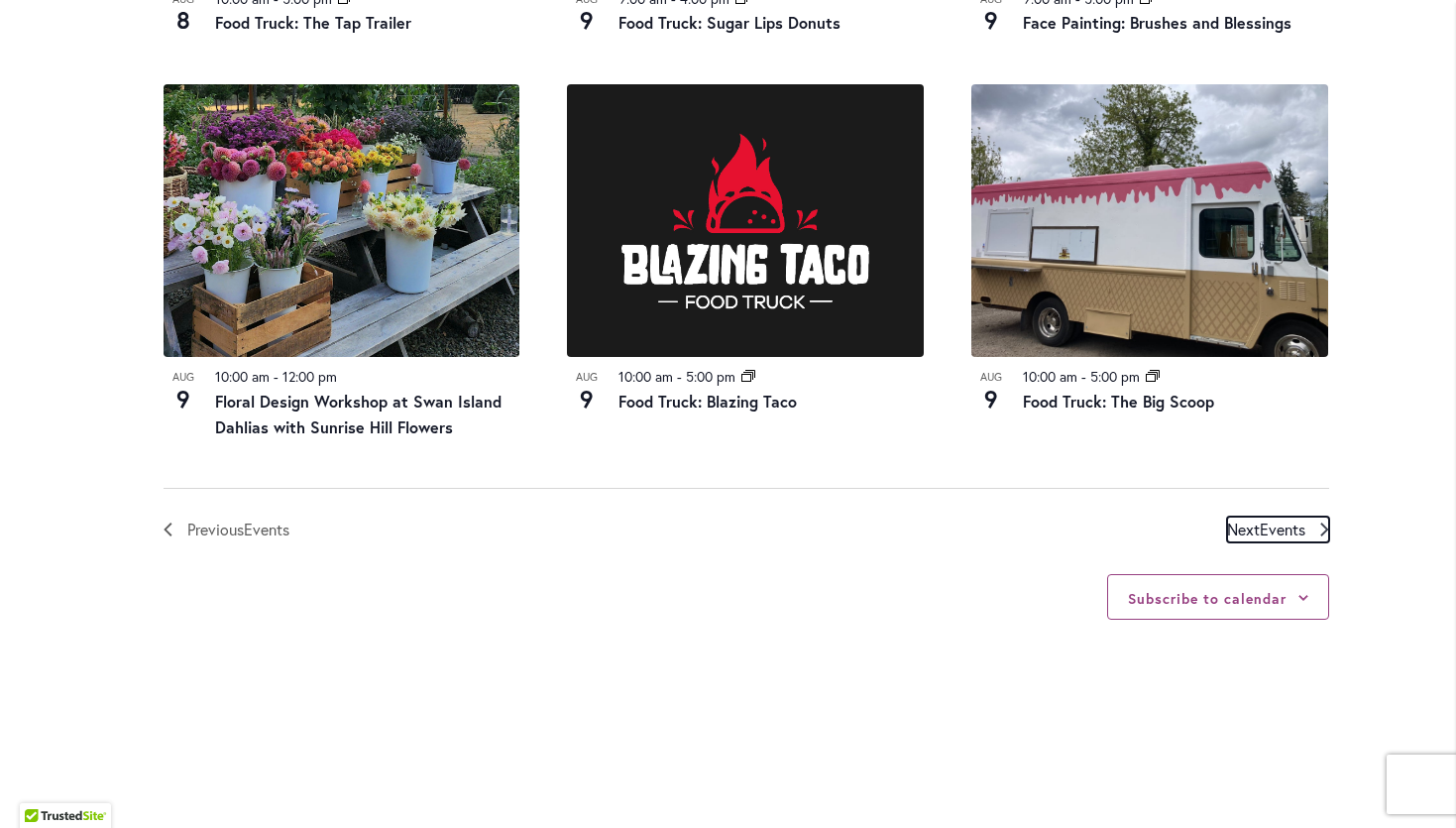 click on "Events" at bounding box center [1283, 529] 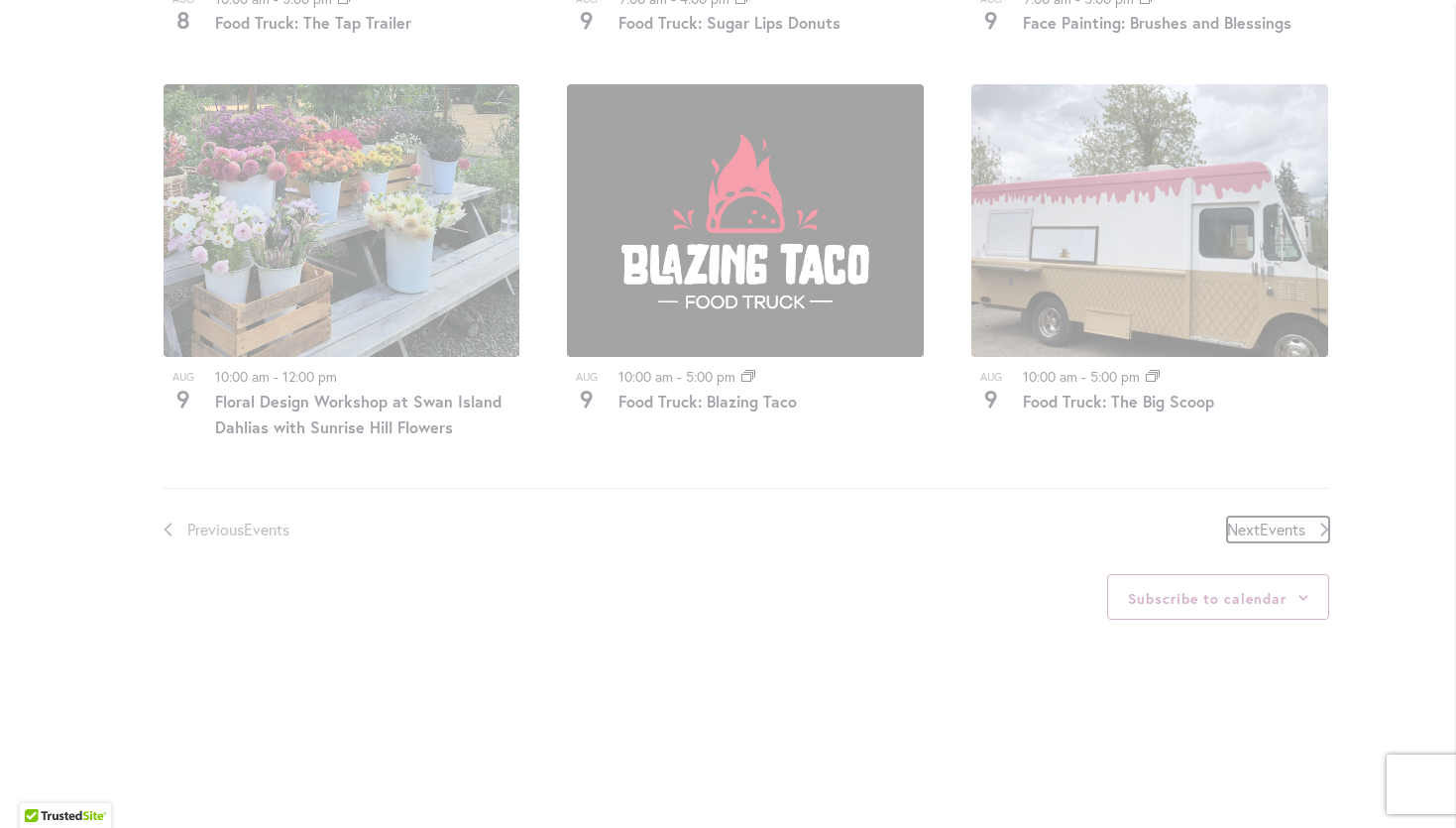 scroll, scrollTop: 978, scrollLeft: 0, axis: vertical 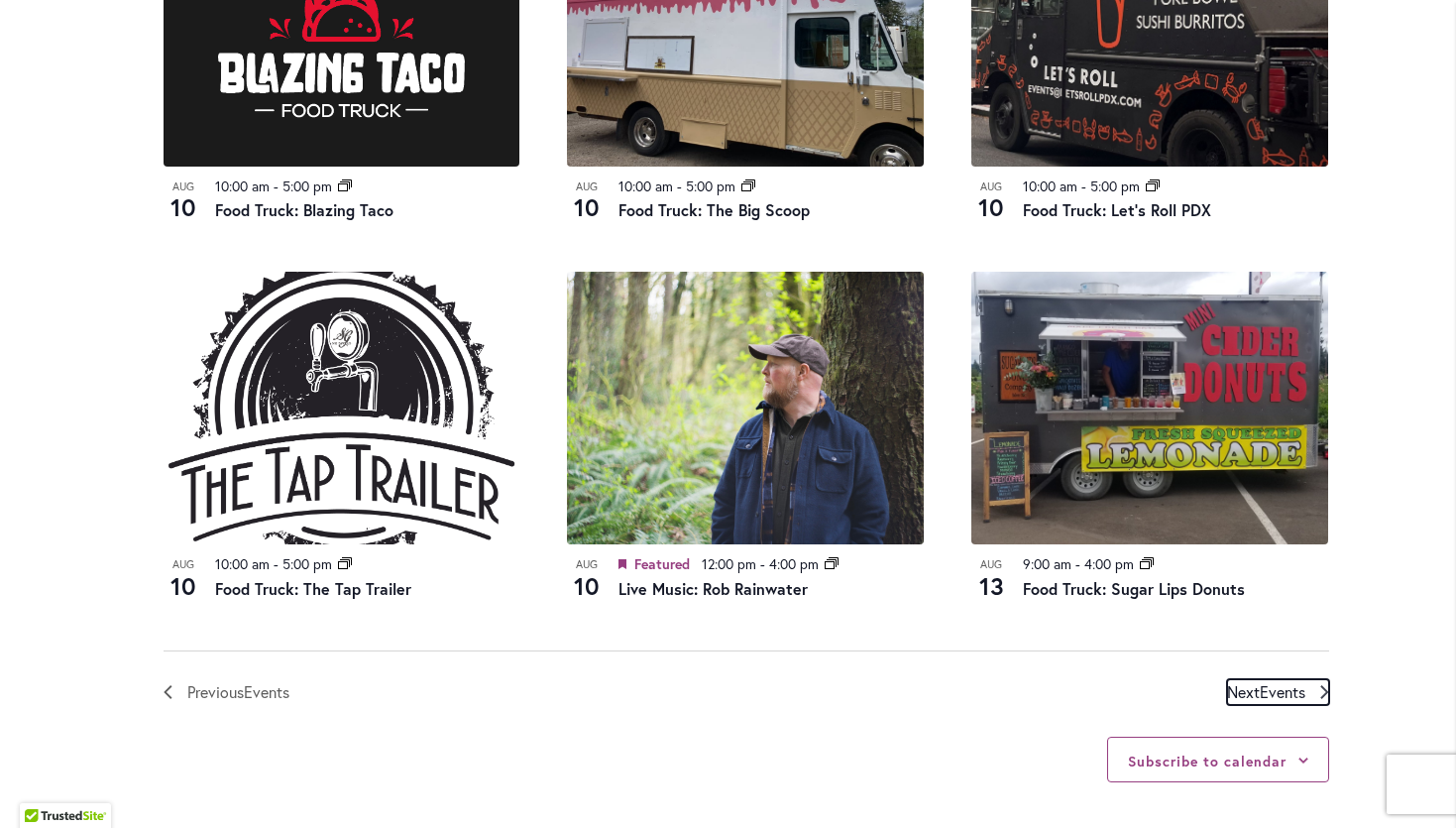 click on "Next  Events" at bounding box center (1266, 692) 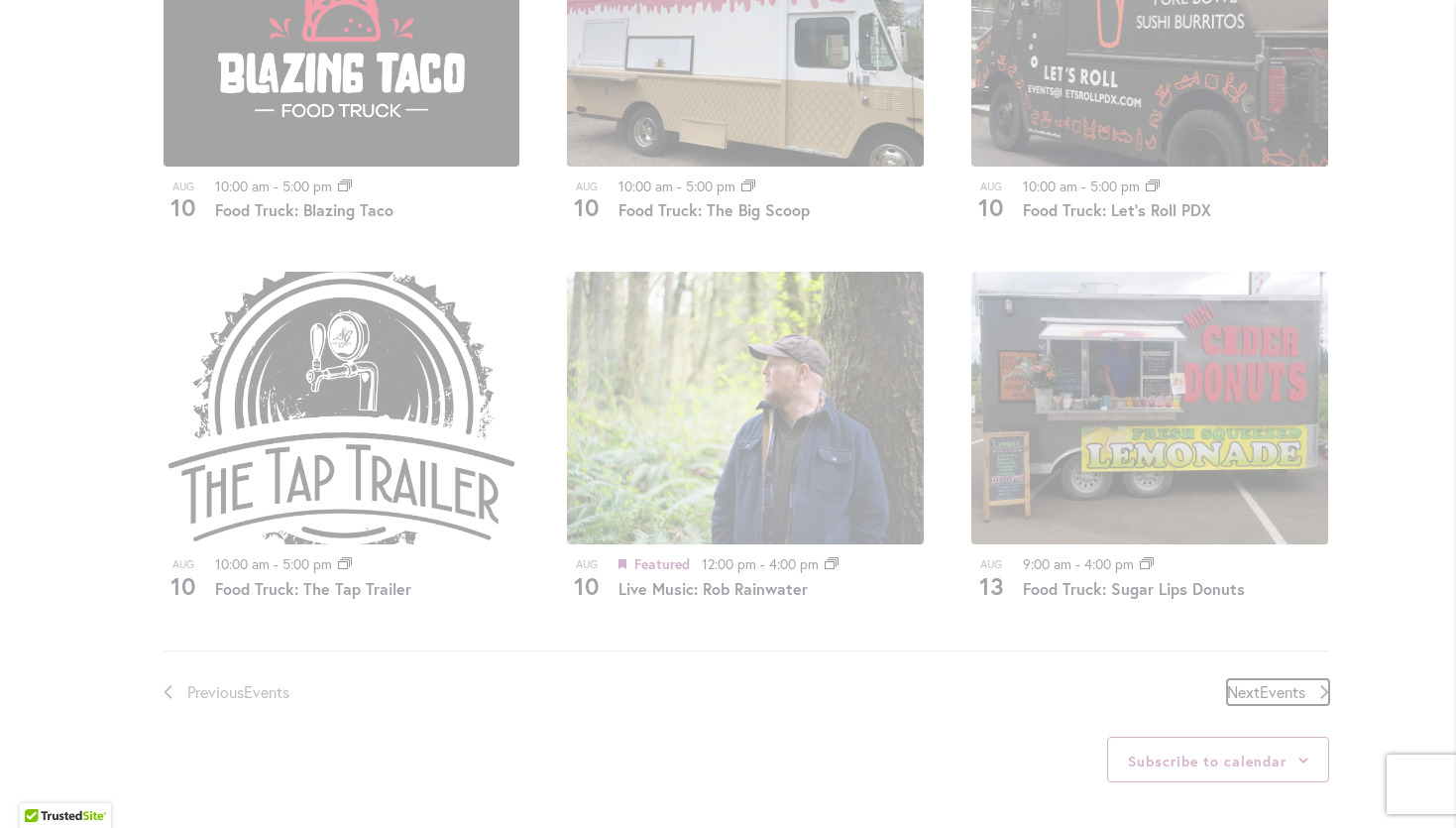 scroll, scrollTop: 978, scrollLeft: 0, axis: vertical 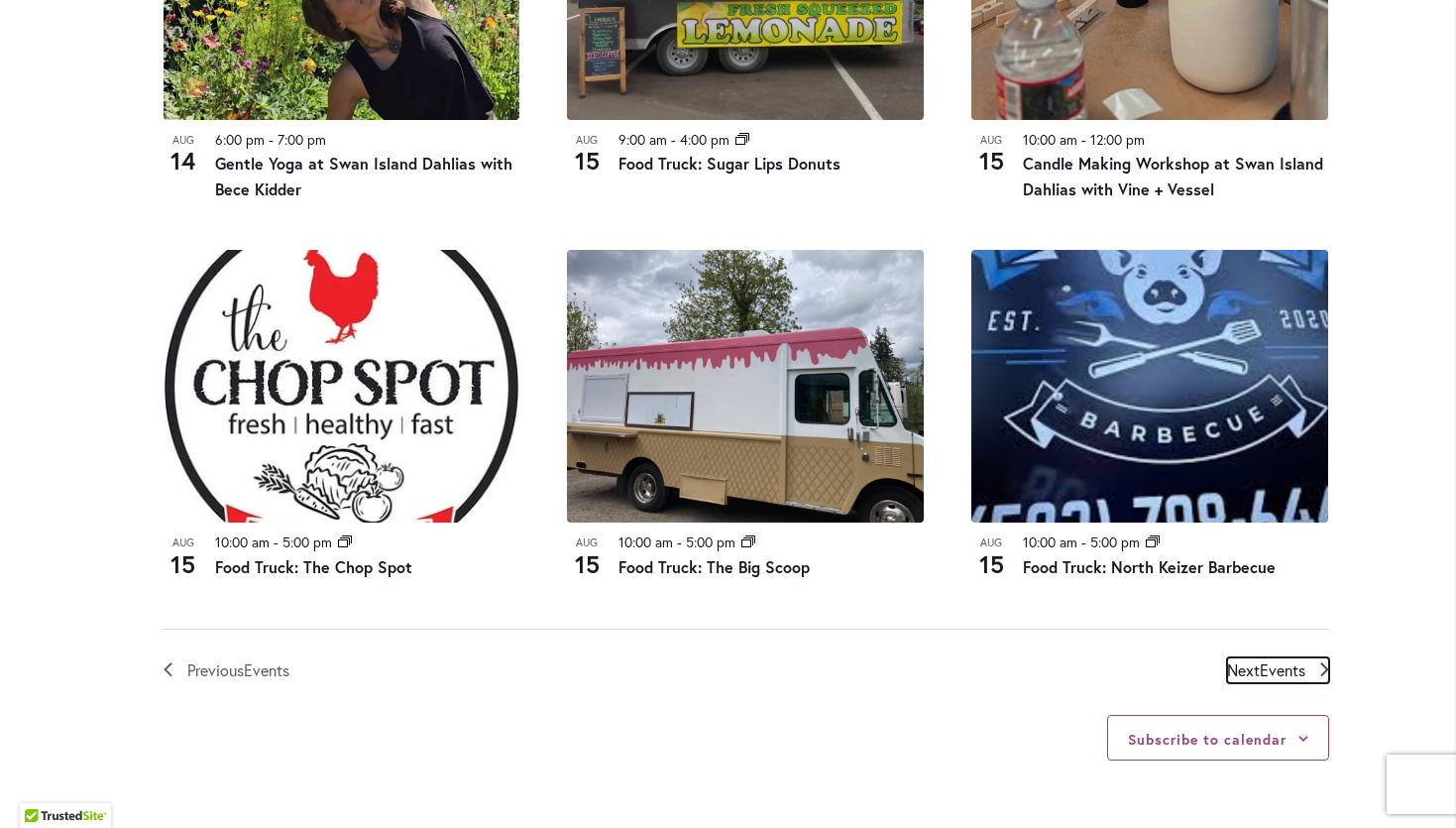click on "Next  Events" at bounding box center [1266, 670] 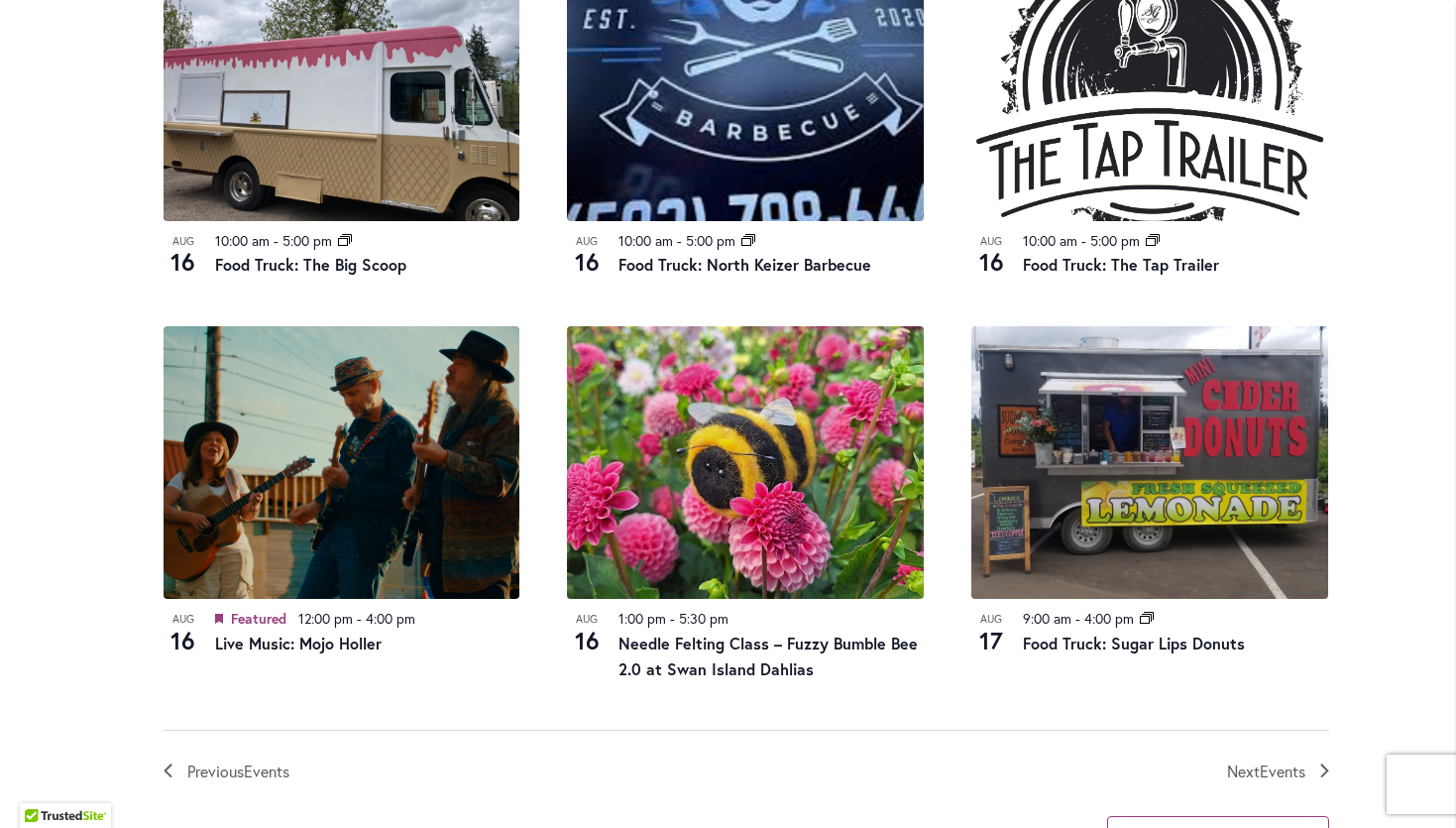 scroll, scrollTop: 1971, scrollLeft: 0, axis: vertical 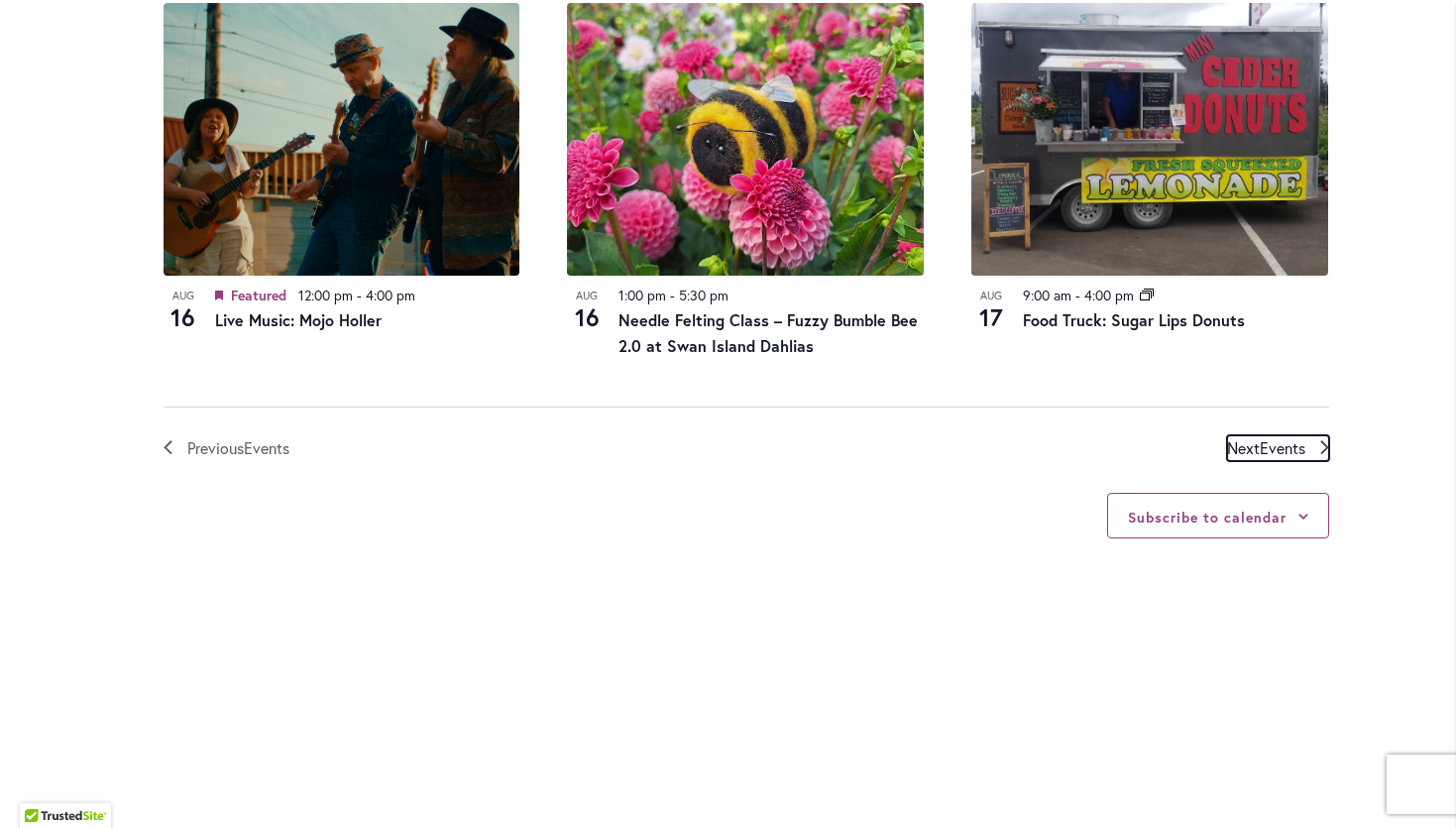 click on "Events" at bounding box center (1283, 447) 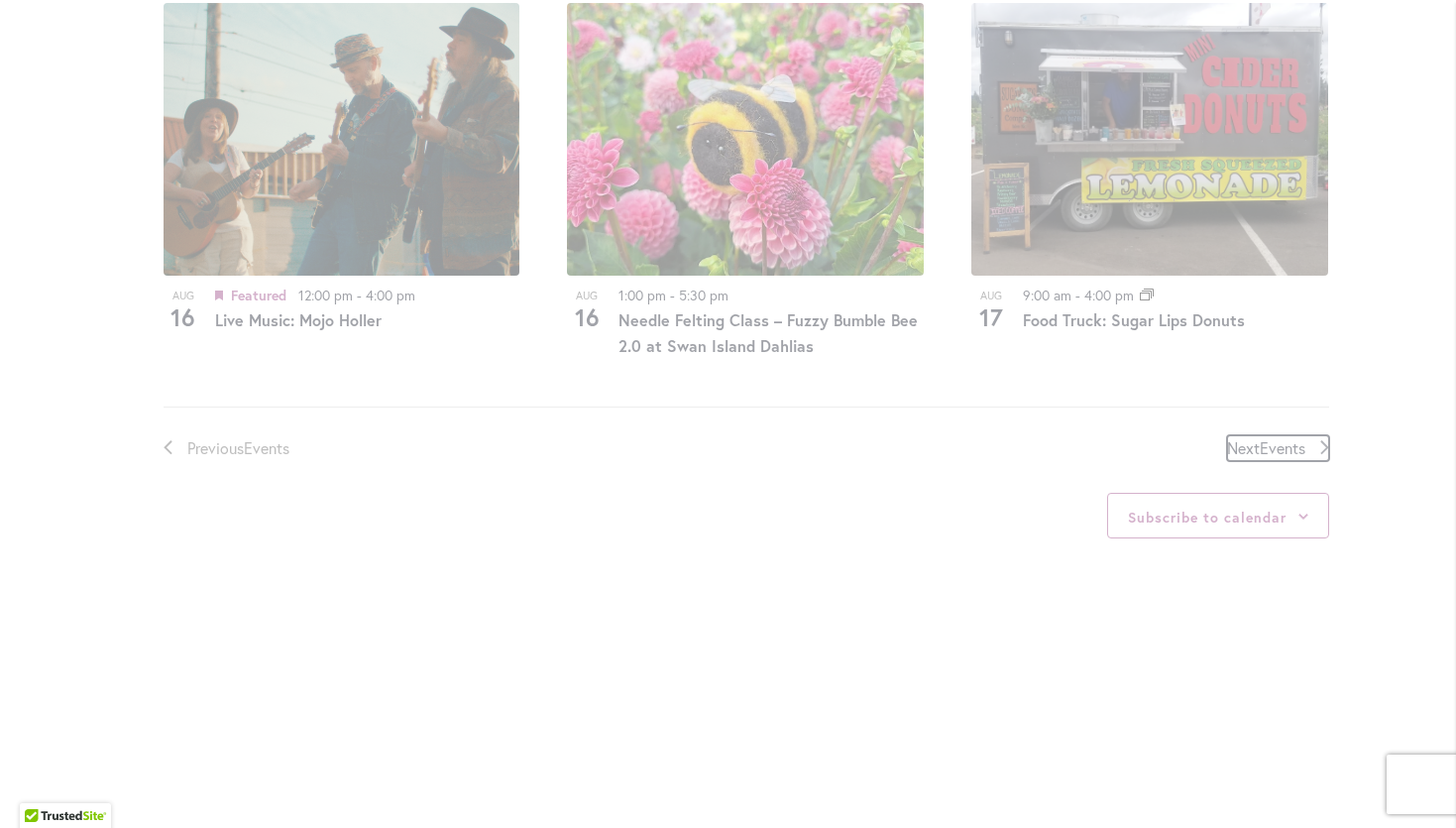 scroll, scrollTop: 978, scrollLeft: 0, axis: vertical 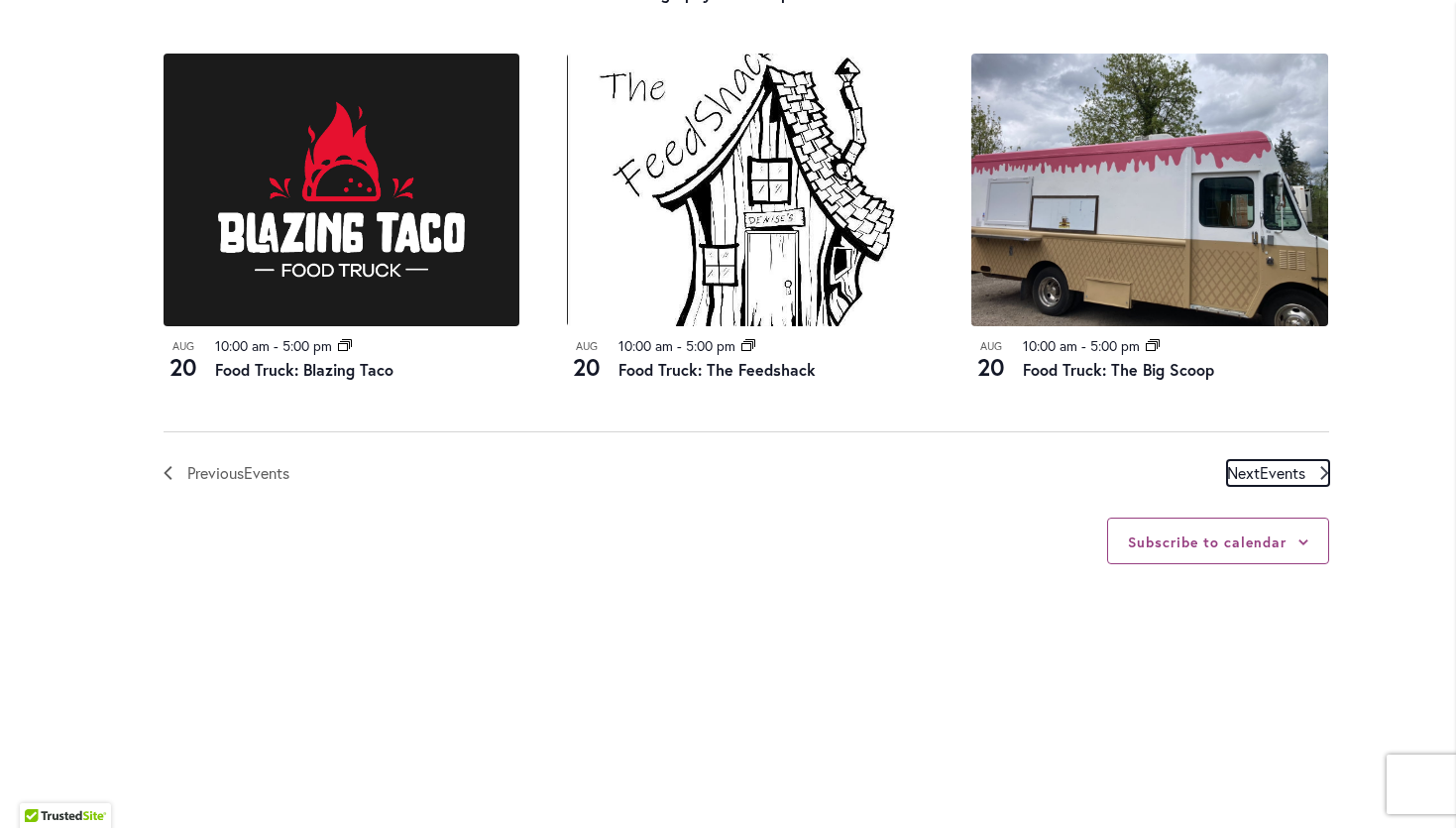 click on "Events" at bounding box center (1283, 472) 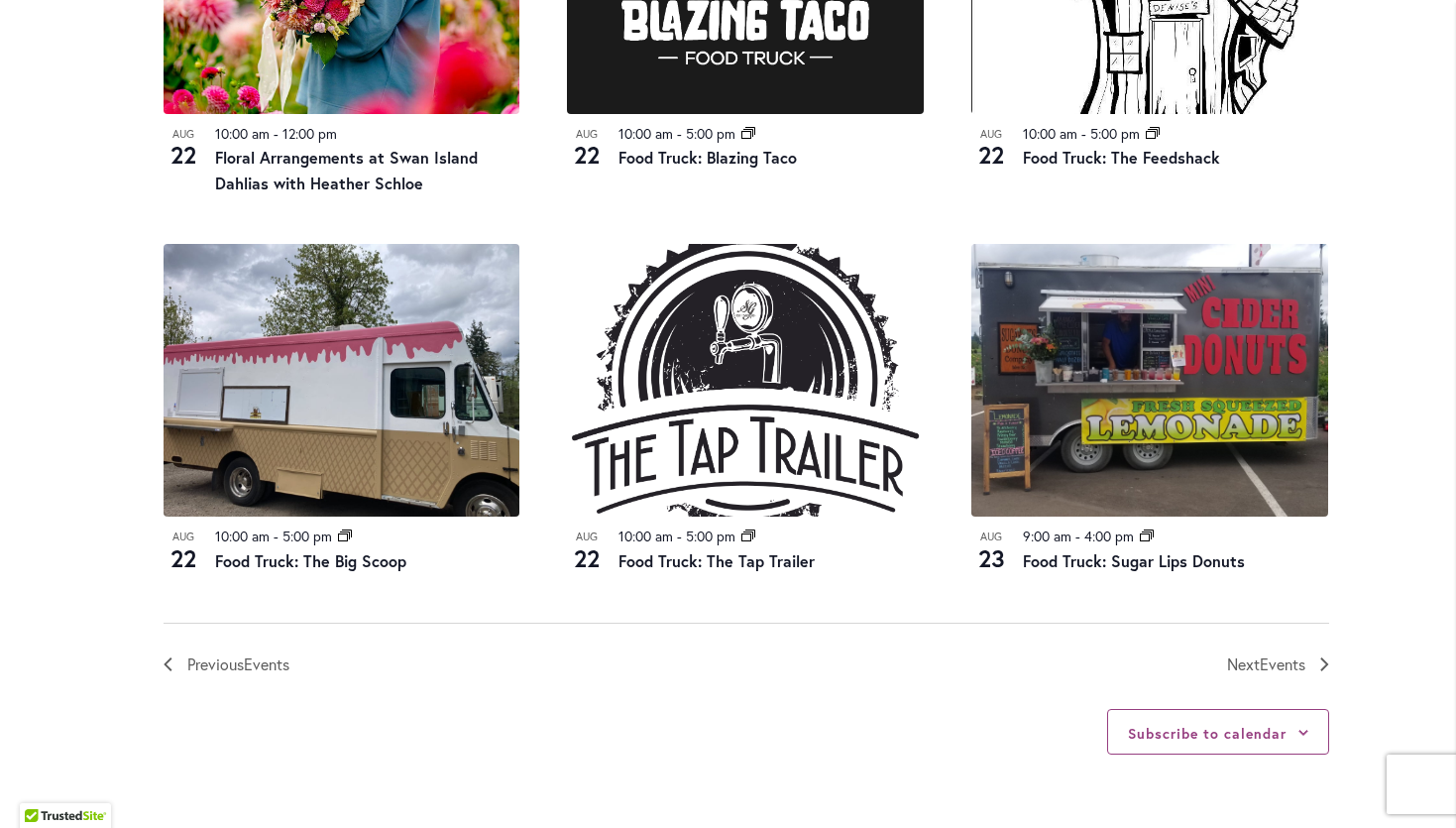 scroll, scrollTop: 2069, scrollLeft: 0, axis: vertical 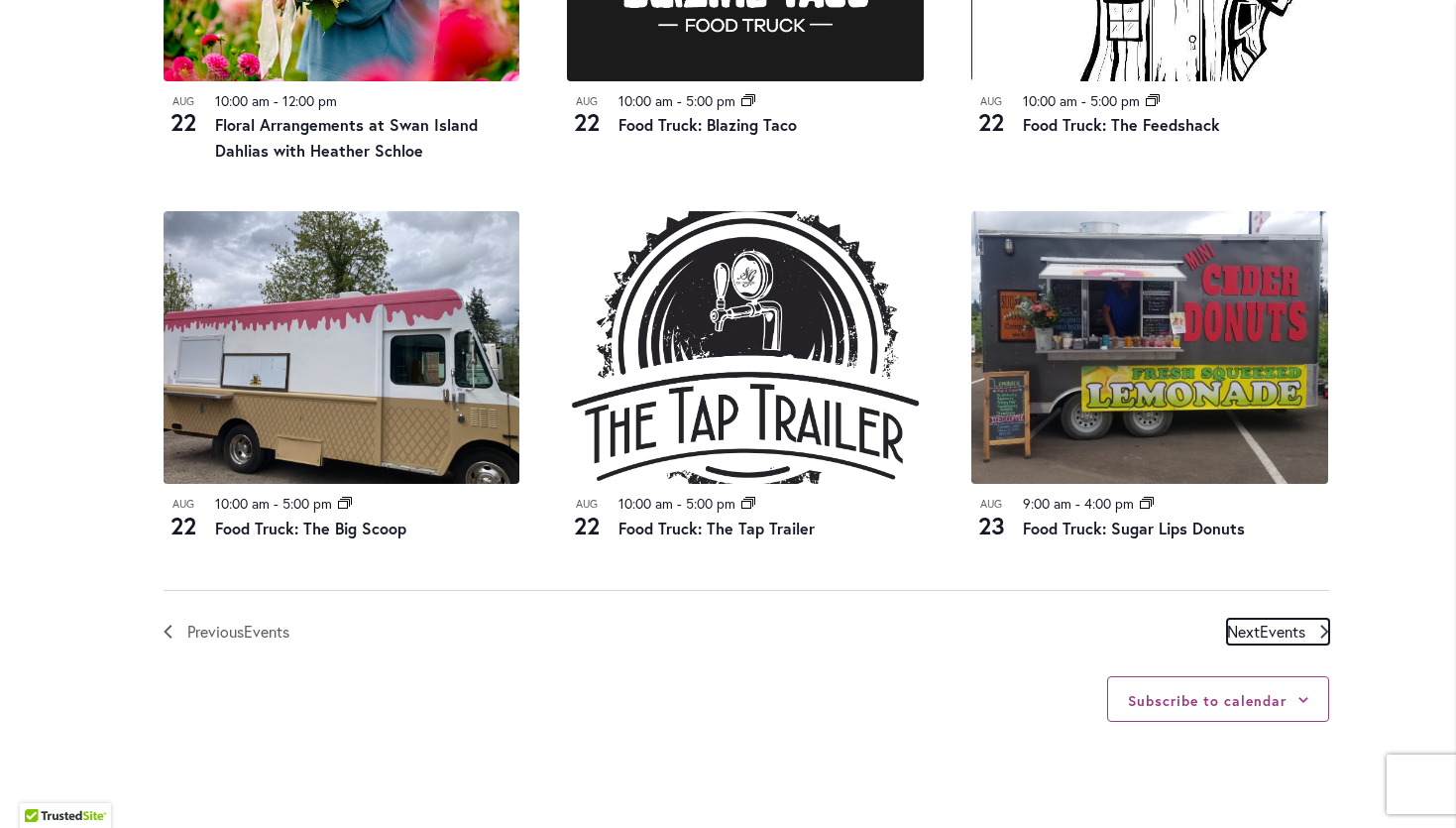 click on "Next  Events" at bounding box center (1266, 632) 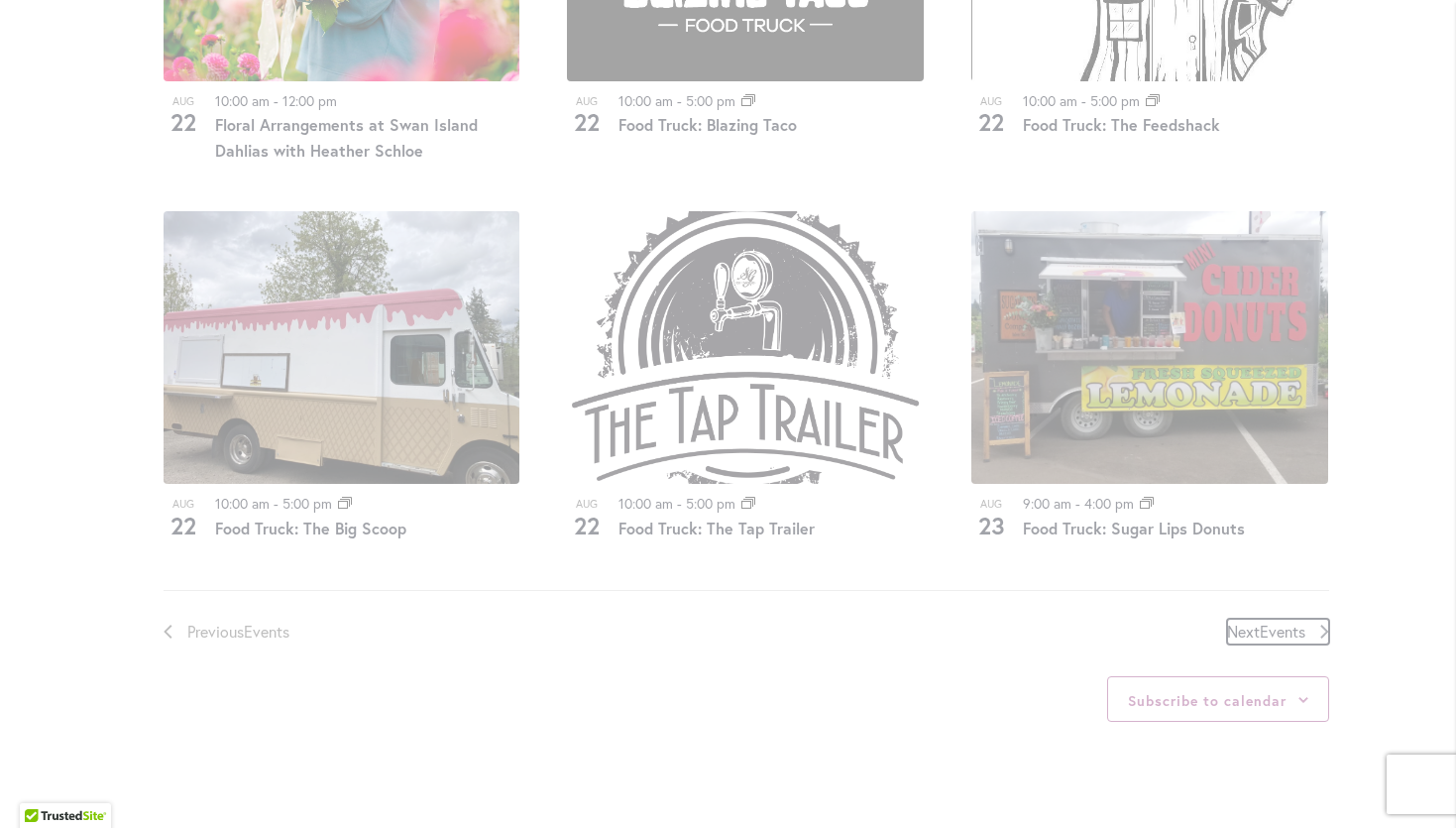 scroll, scrollTop: 978, scrollLeft: 0, axis: vertical 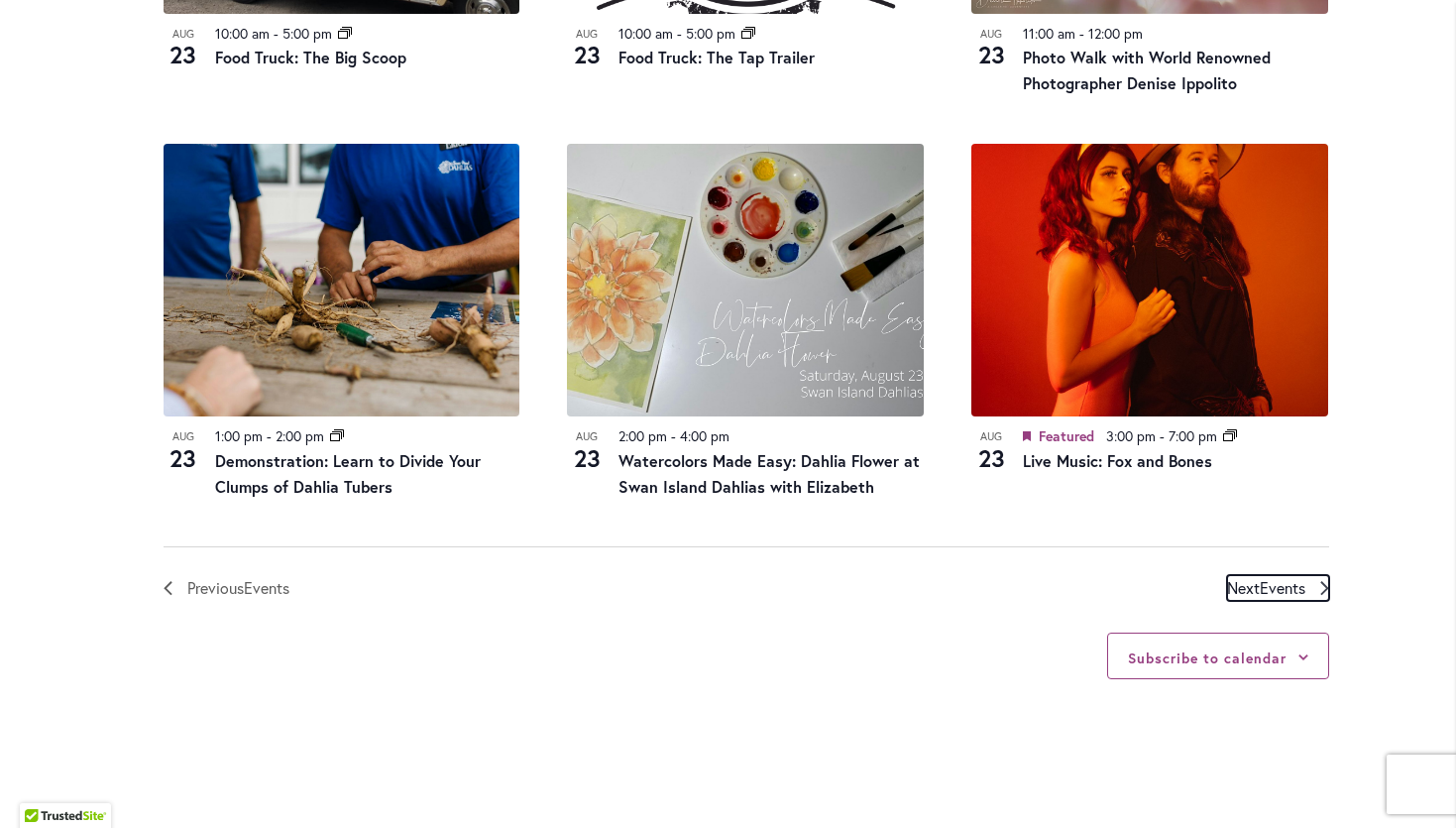 click on "Events" at bounding box center (1283, 587) 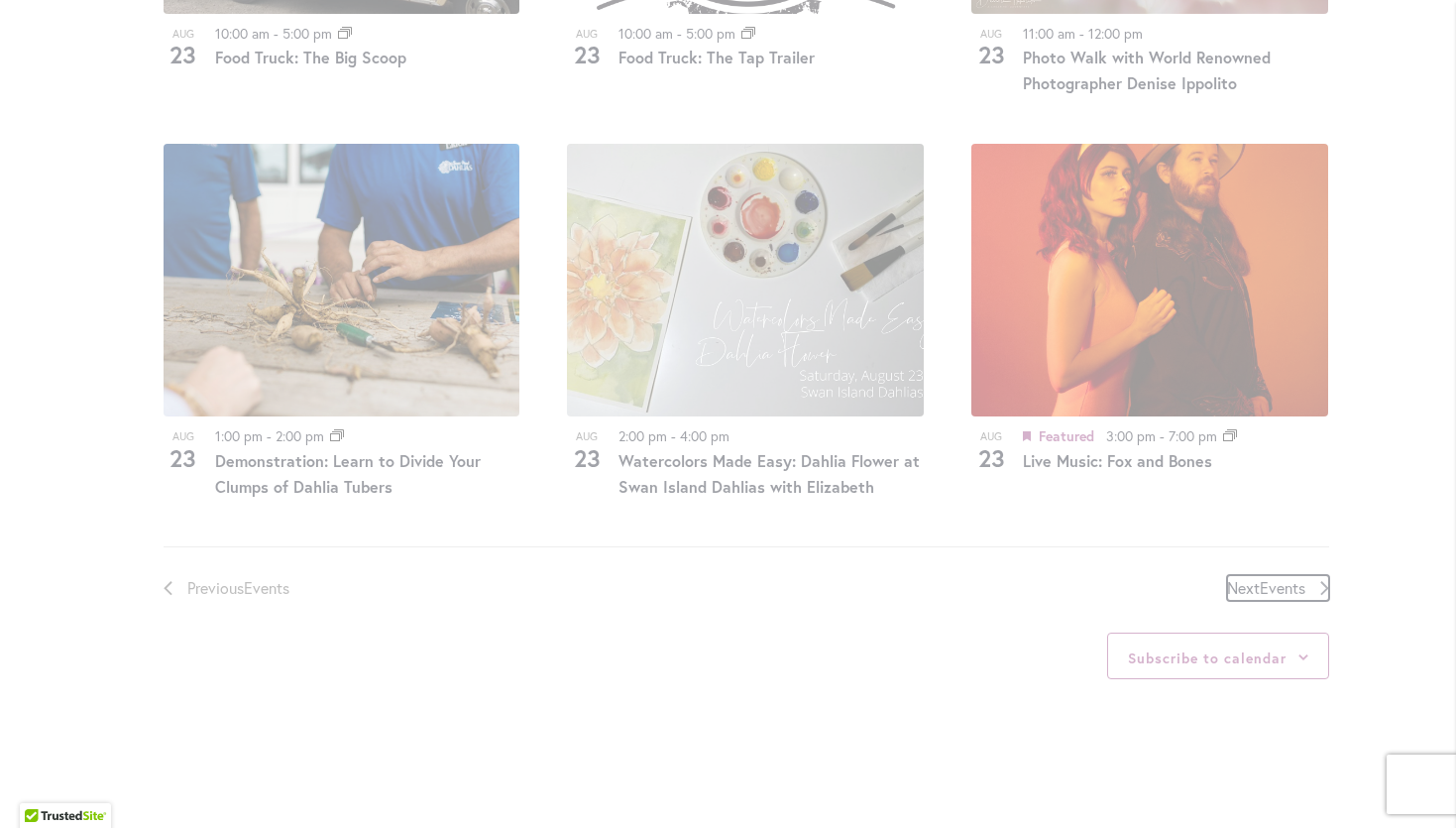 scroll, scrollTop: 978, scrollLeft: 0, axis: vertical 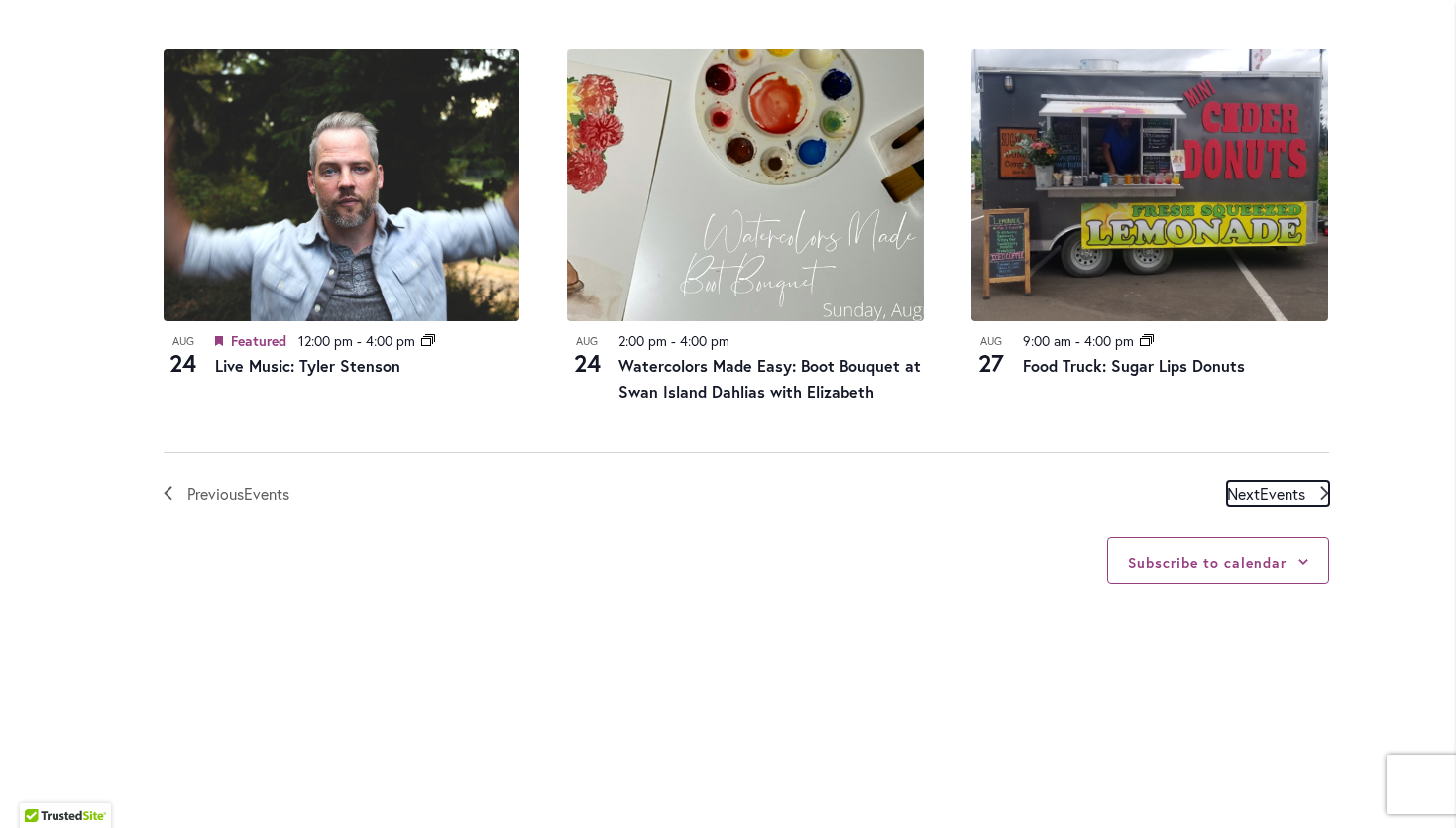 click on "Events" at bounding box center (1283, 493) 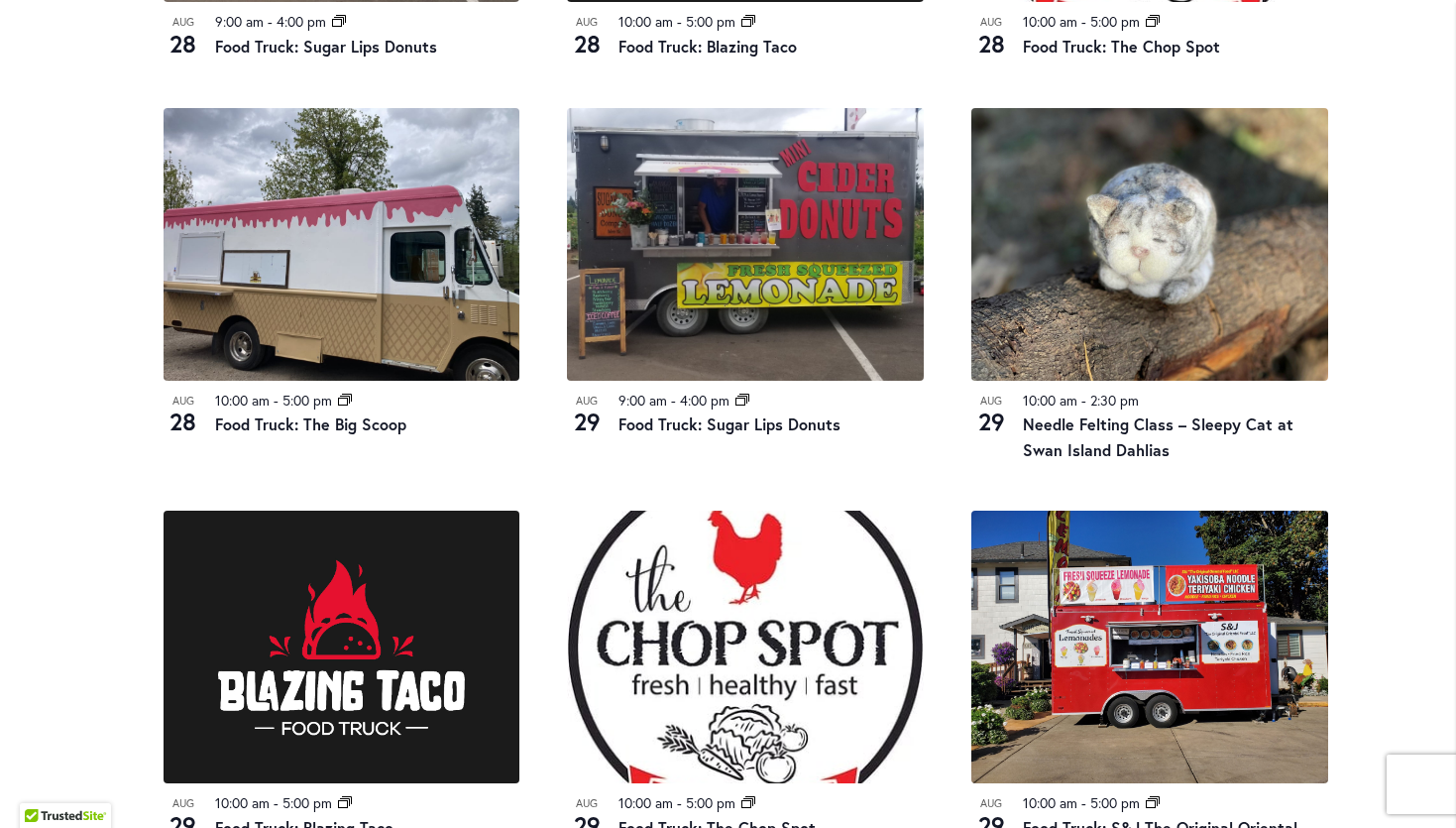 scroll, scrollTop: 1771, scrollLeft: 0, axis: vertical 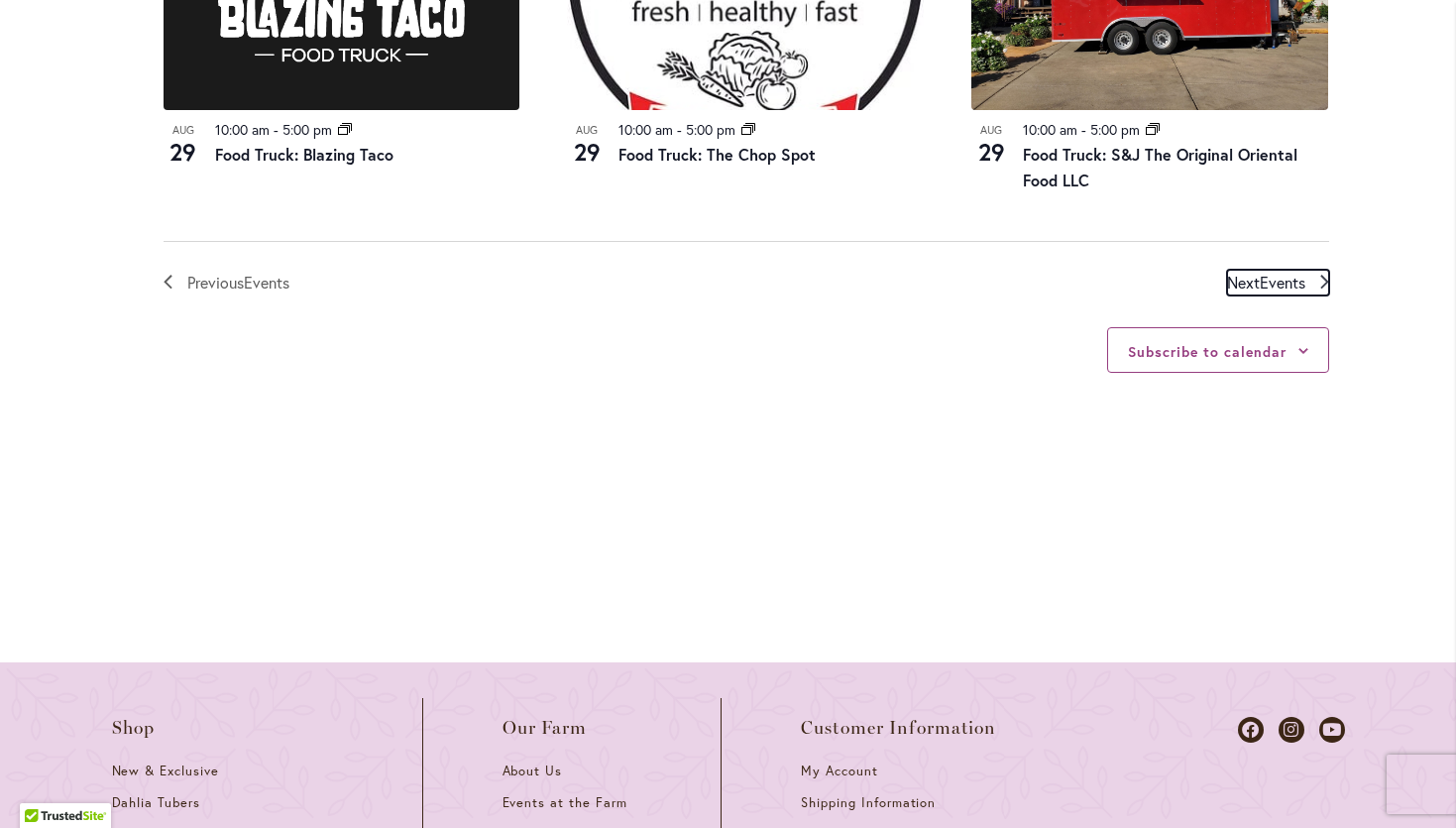 click on "Events" at bounding box center (1283, 282) 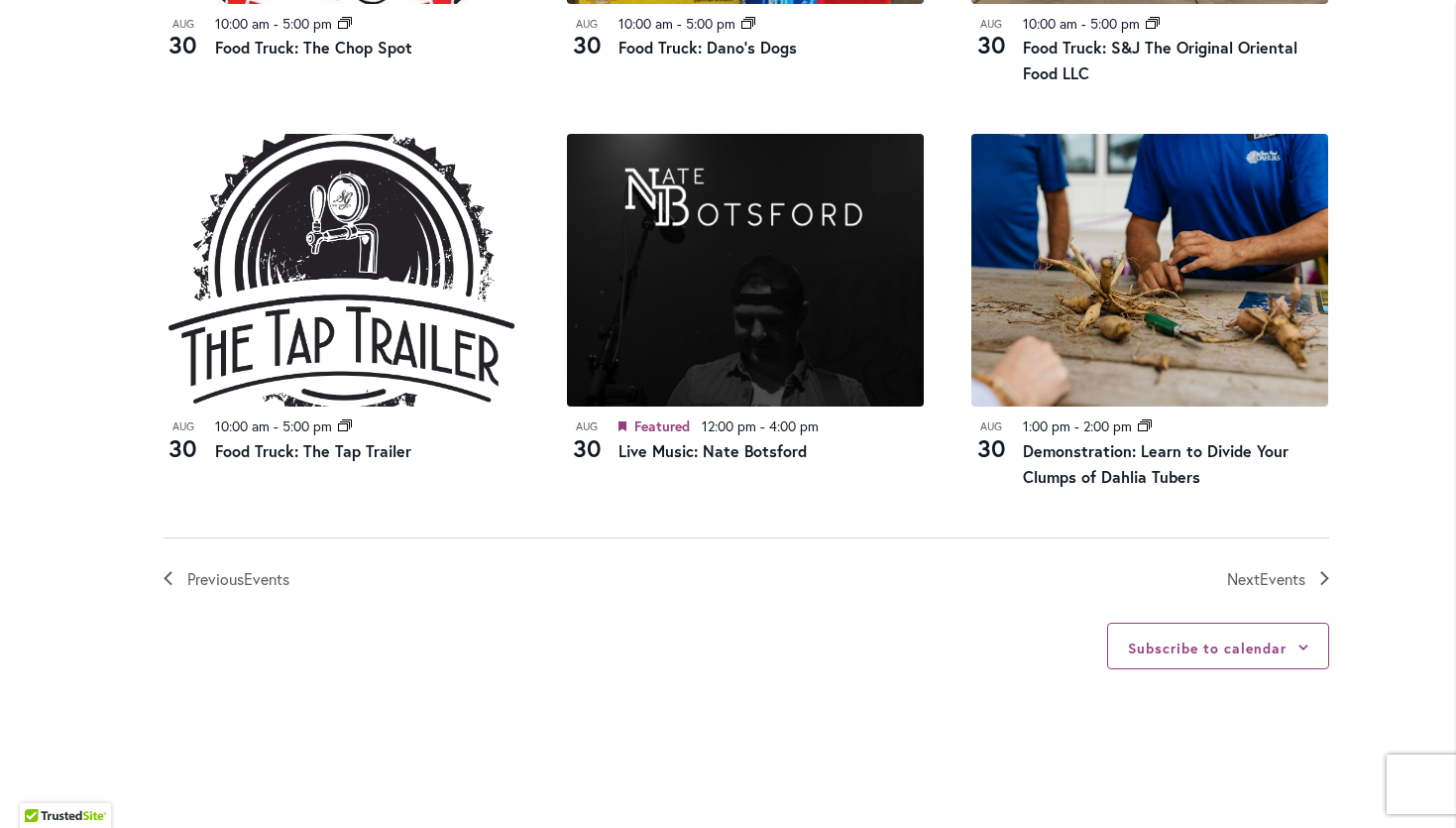 scroll, scrollTop: 2173, scrollLeft: 0, axis: vertical 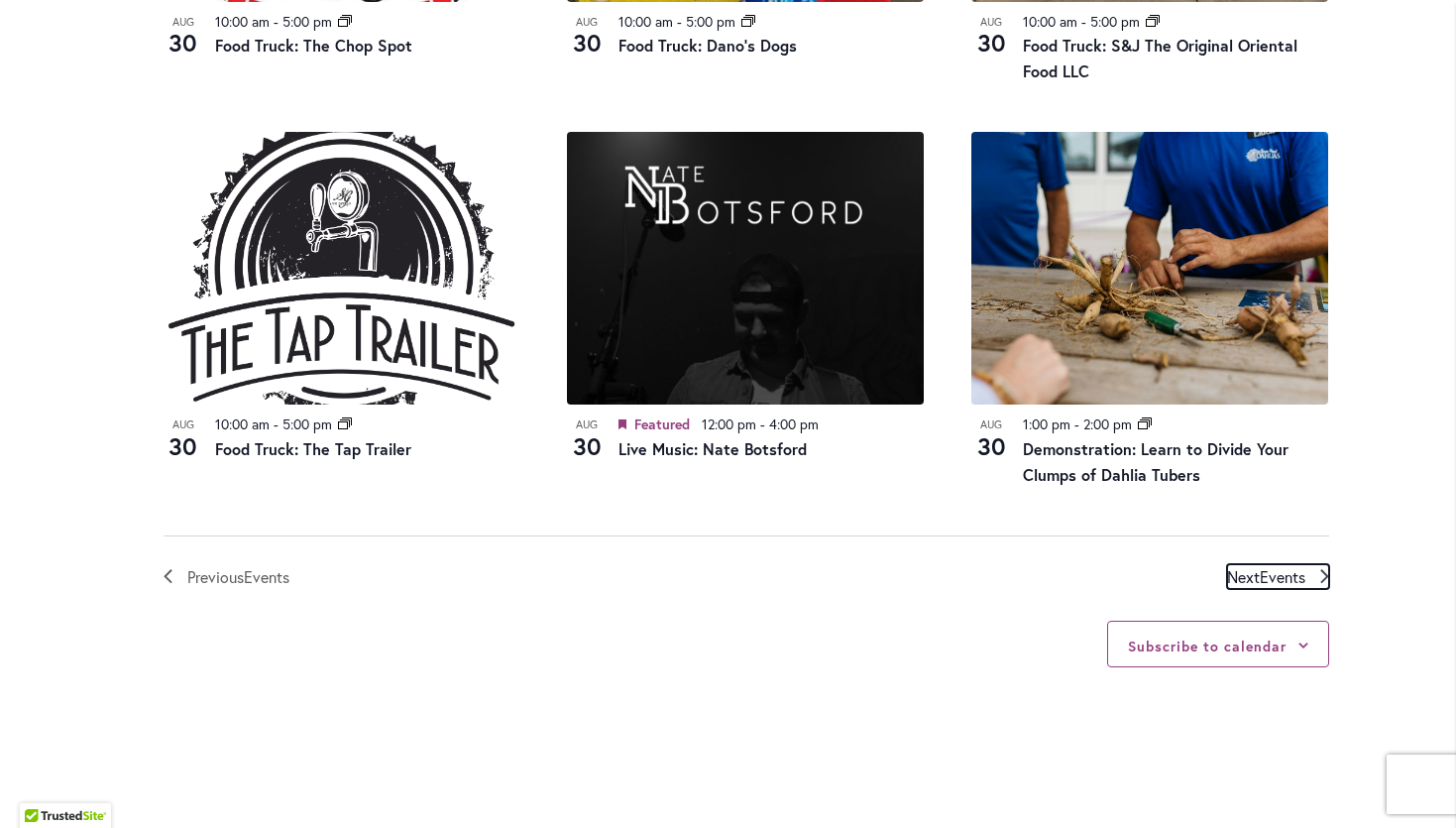 click on "Events" at bounding box center [1283, 576] 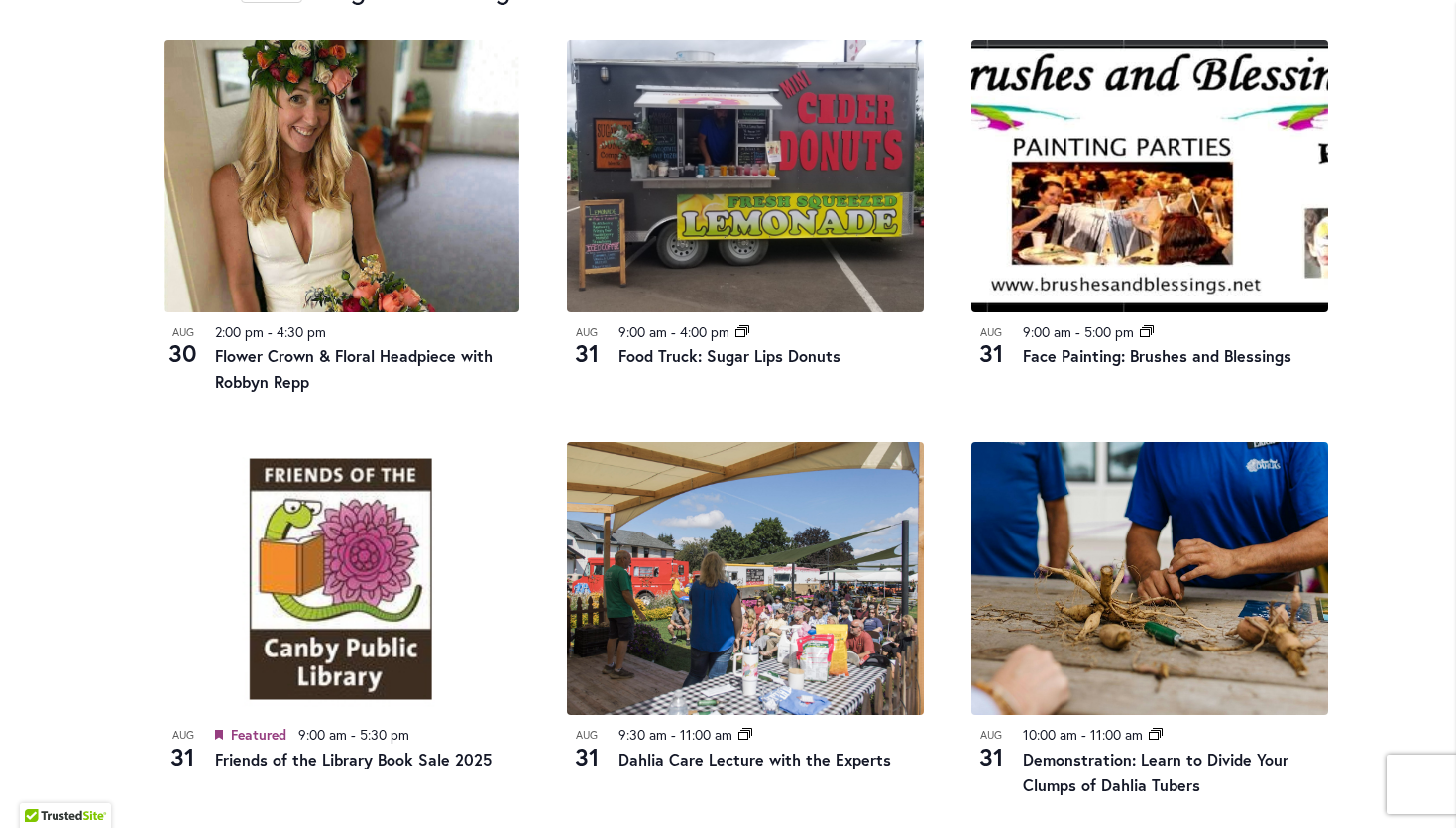 scroll, scrollTop: 1092, scrollLeft: 0, axis: vertical 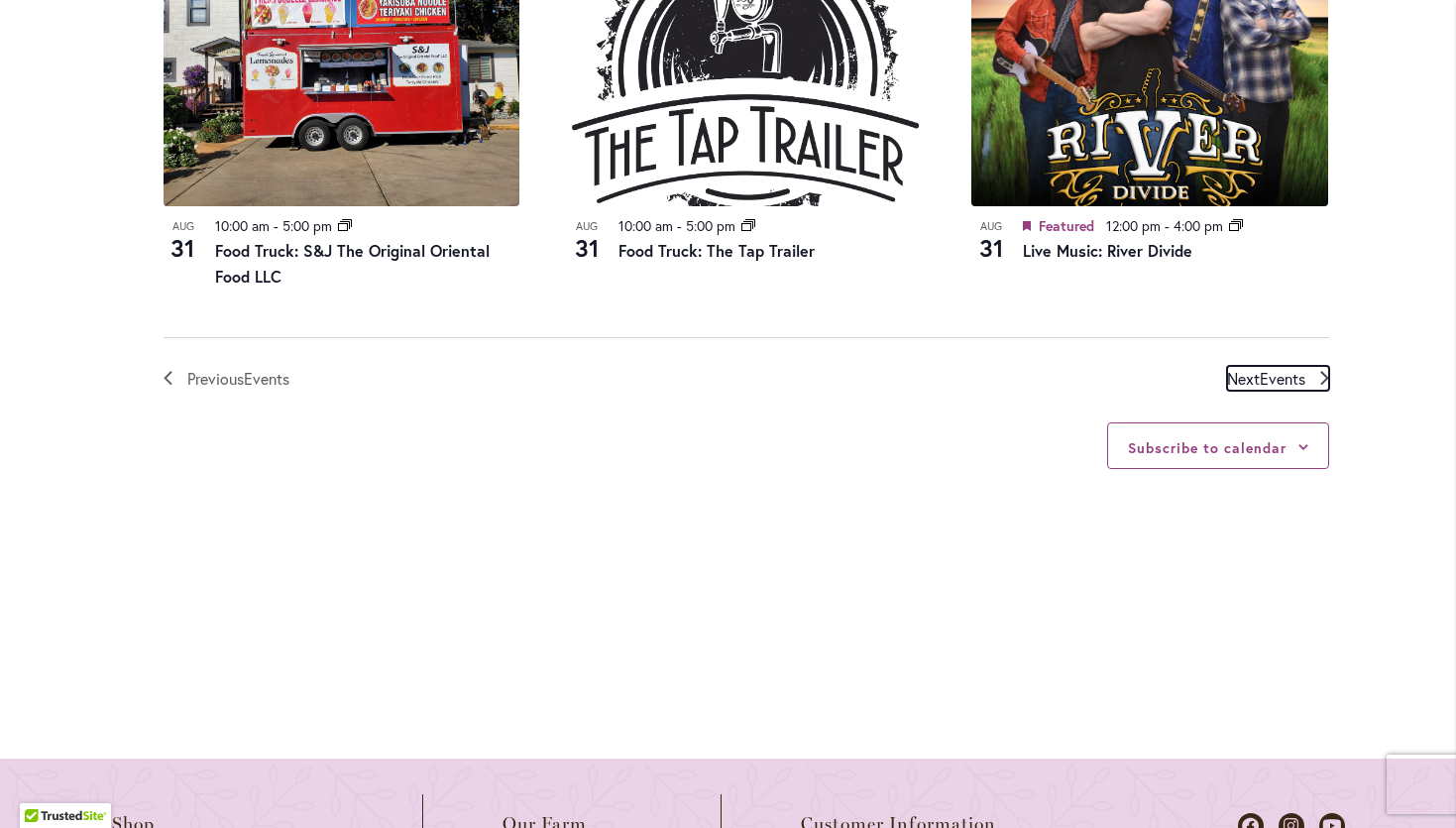 click on "Events" at bounding box center (1283, 378) 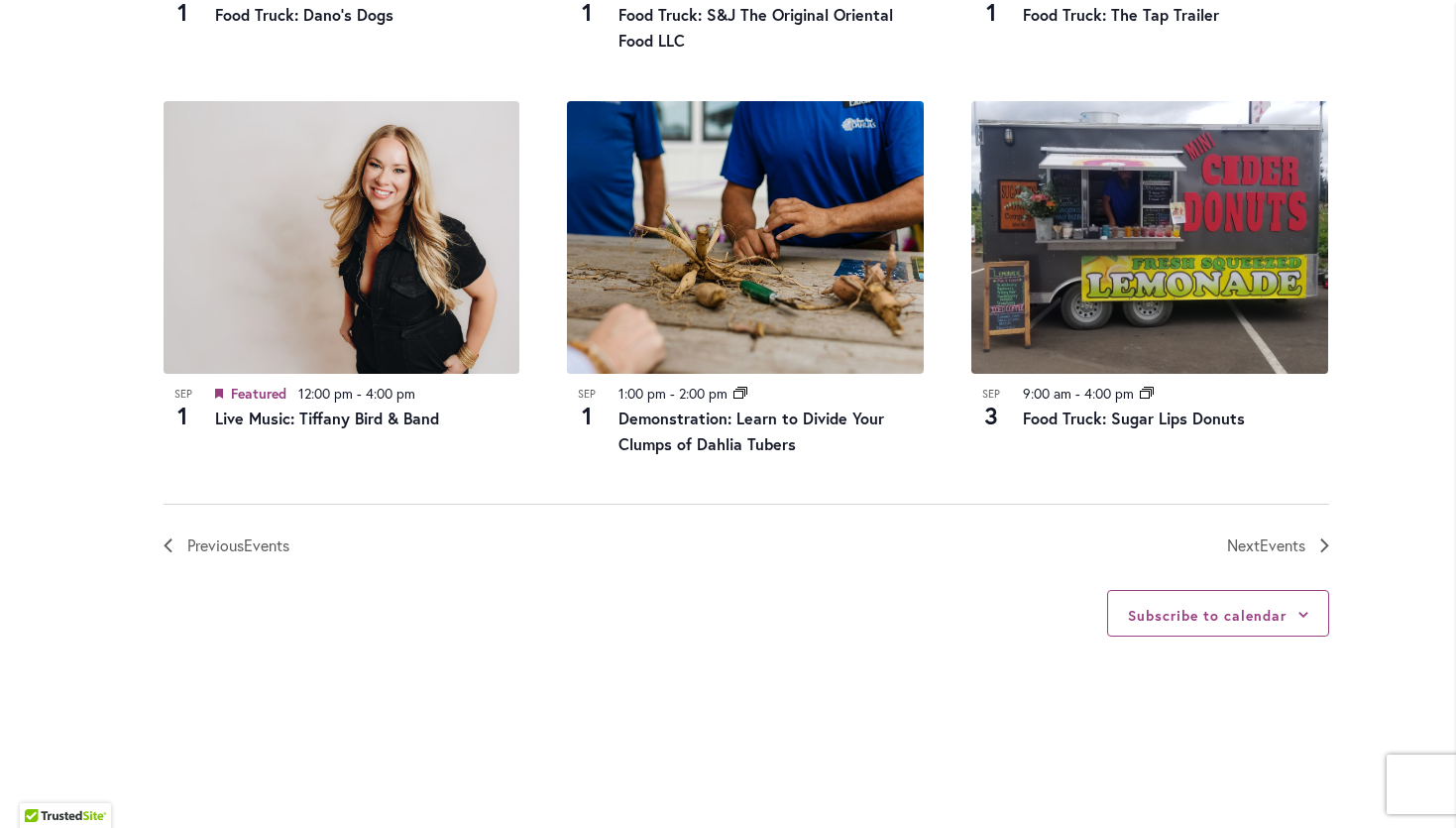 scroll, scrollTop: 2231, scrollLeft: 0, axis: vertical 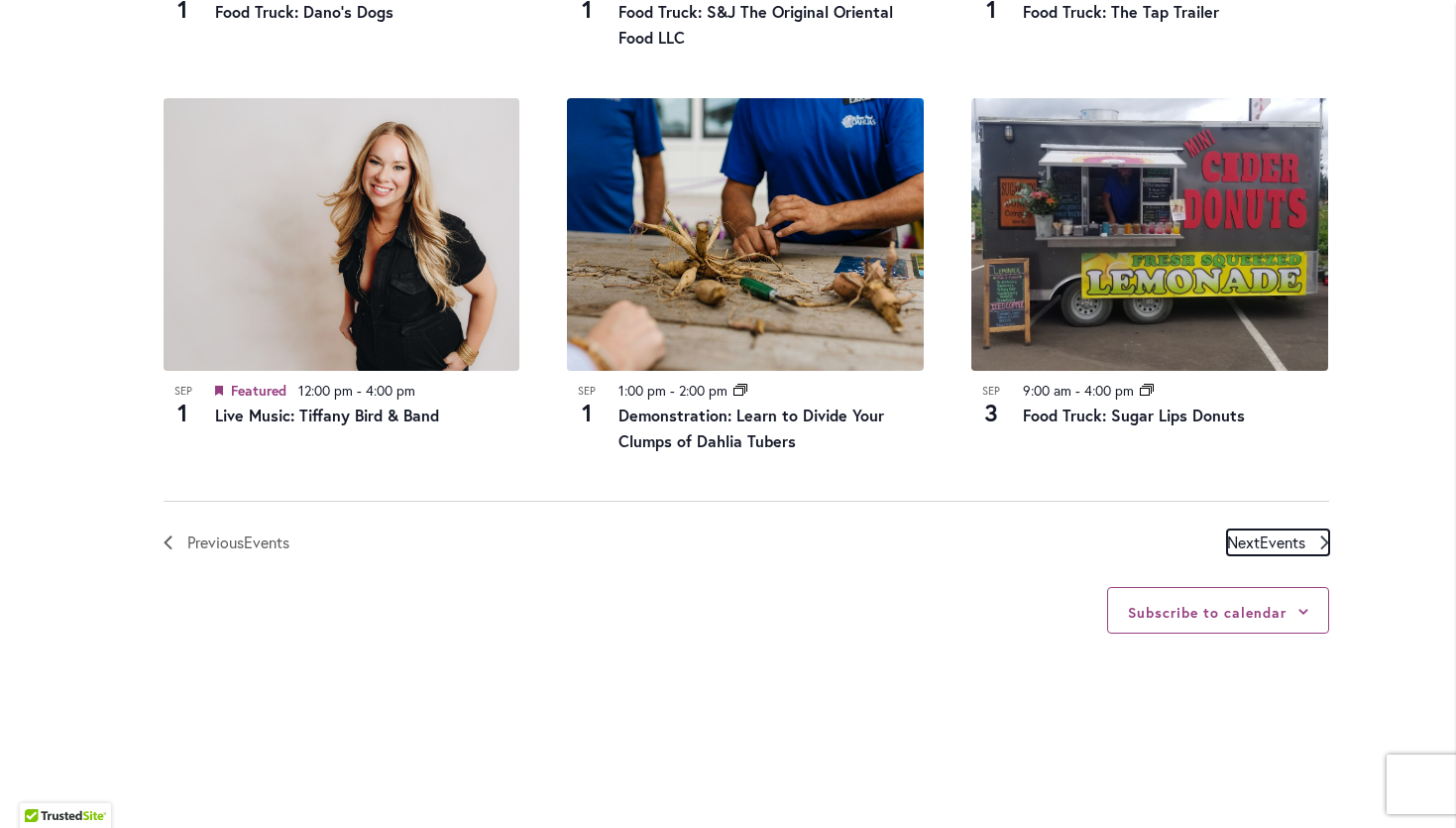 click on "Events" at bounding box center [1283, 541] 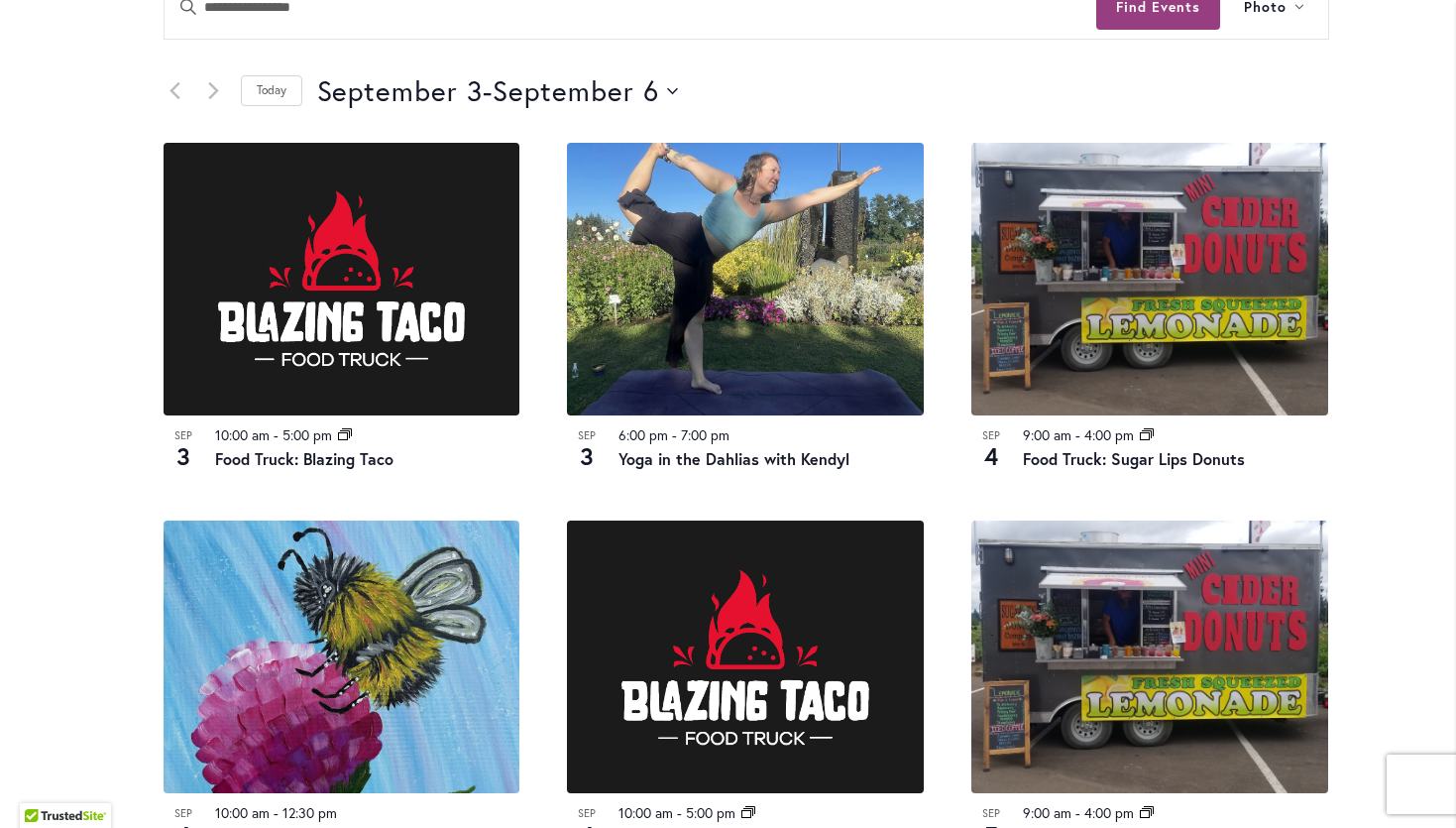 scroll, scrollTop: 1404, scrollLeft: 0, axis: vertical 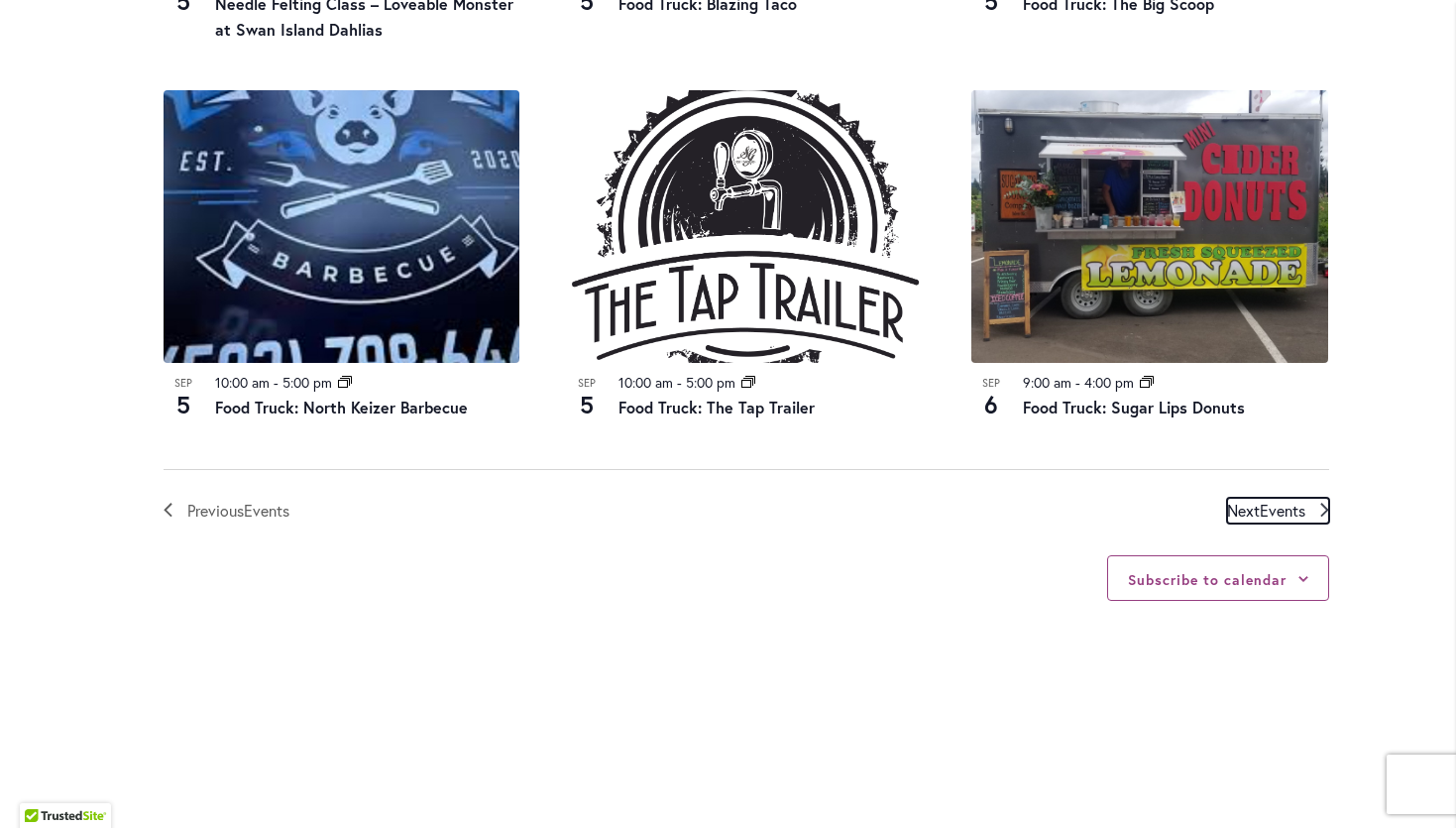 click on "Next  Events" at bounding box center [1266, 511] 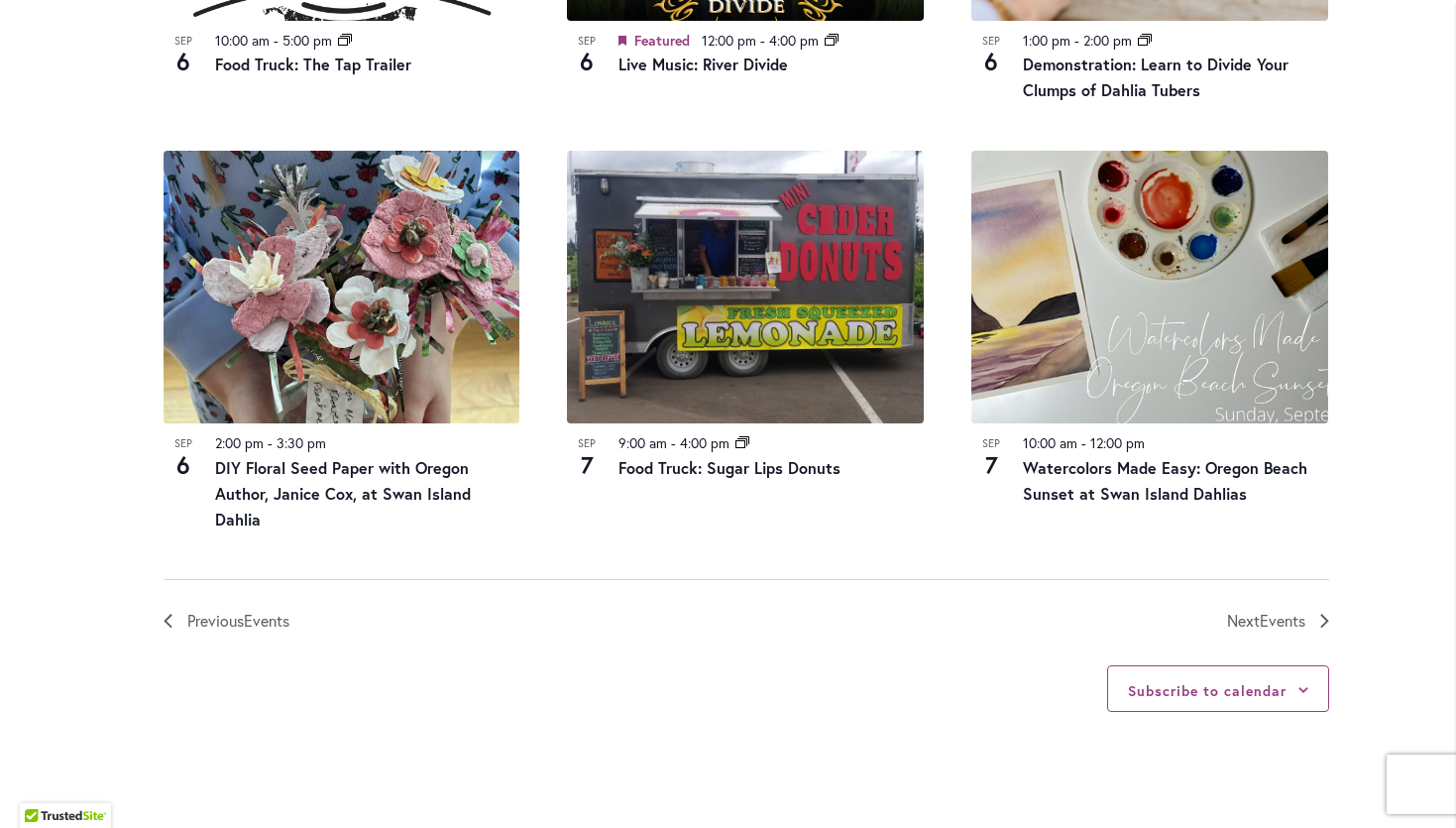 scroll, scrollTop: 2154, scrollLeft: 0, axis: vertical 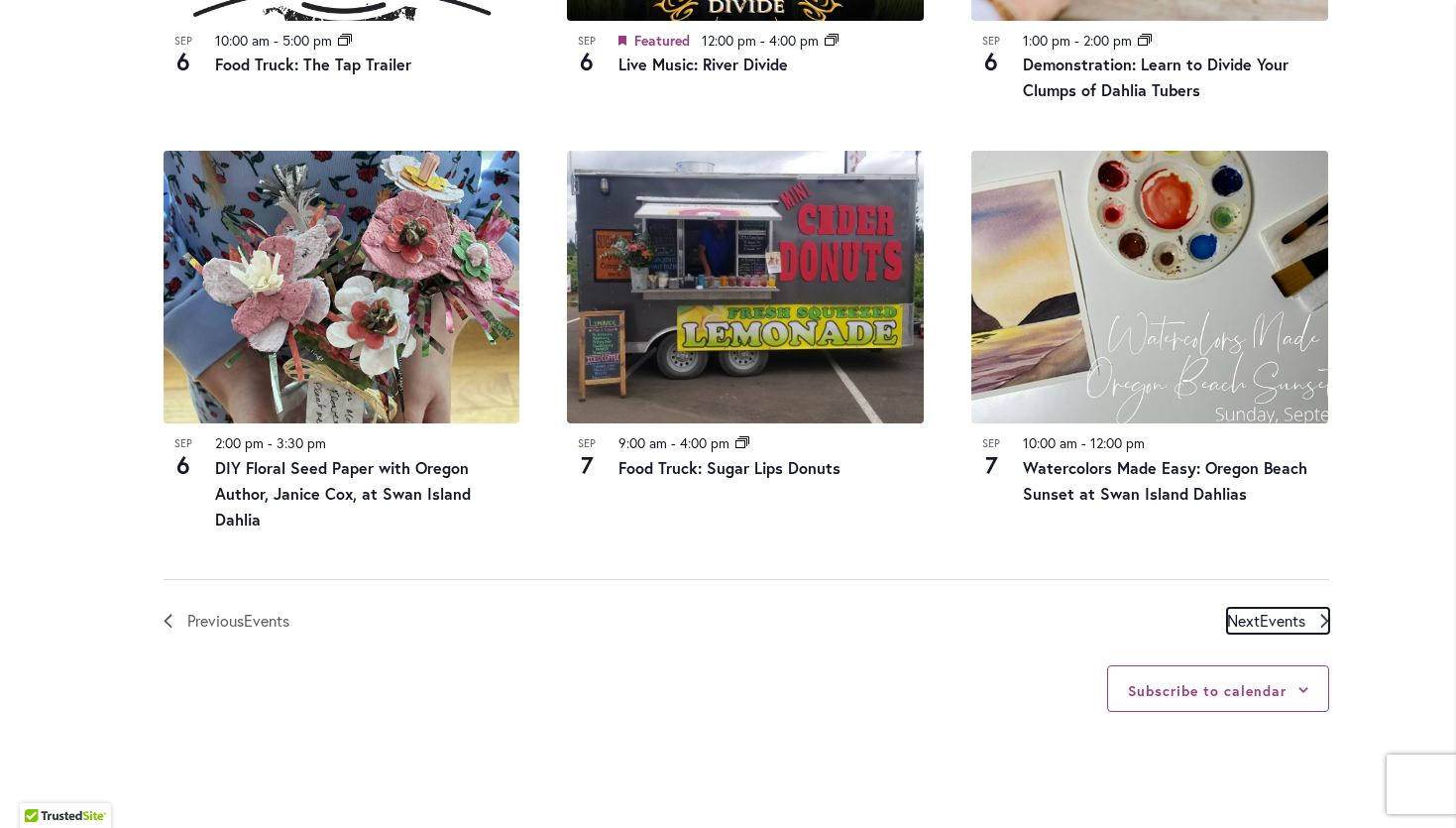 click on "Next  Events" at bounding box center (1266, 621) 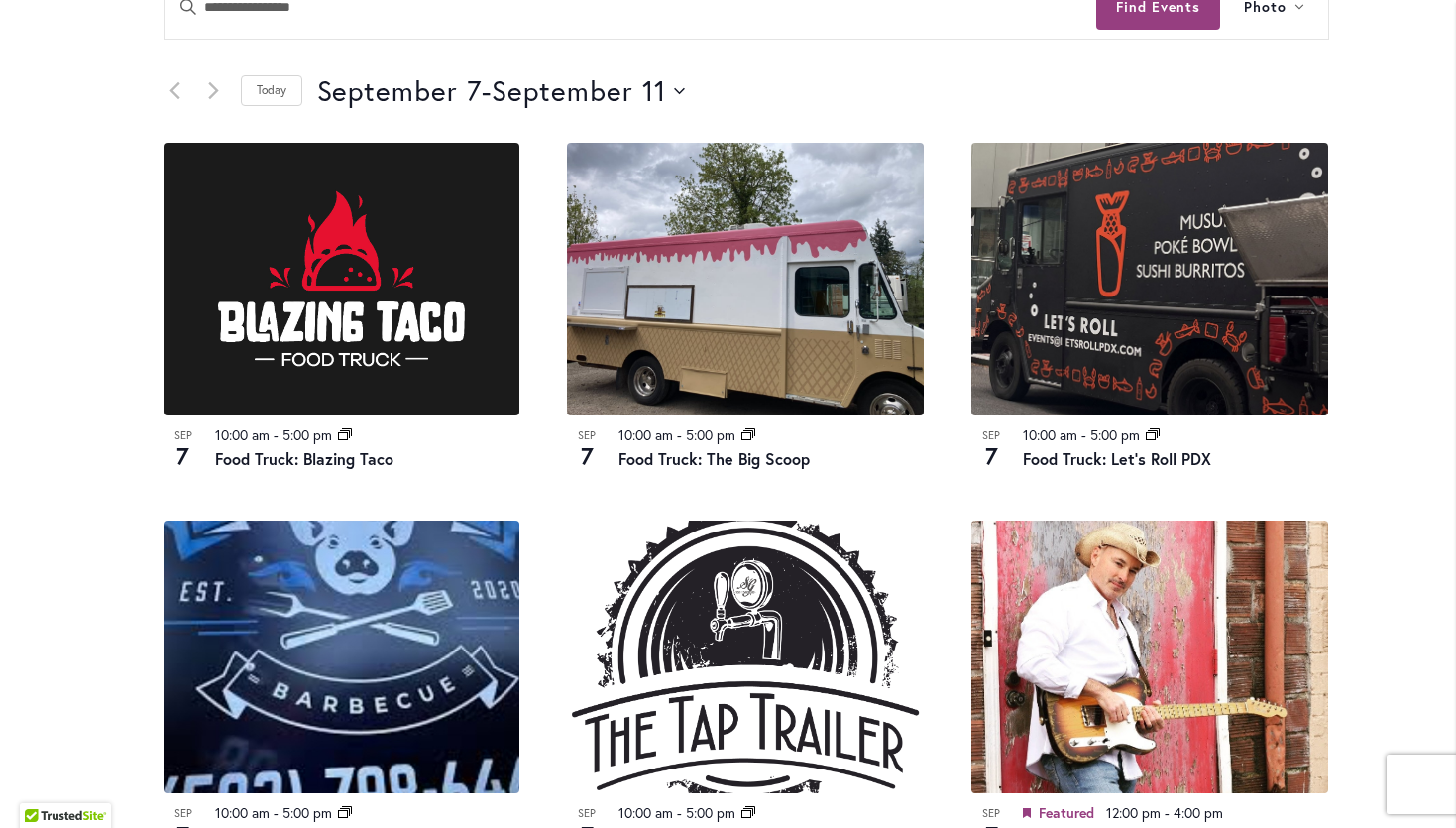 scroll, scrollTop: 1404, scrollLeft: 0, axis: vertical 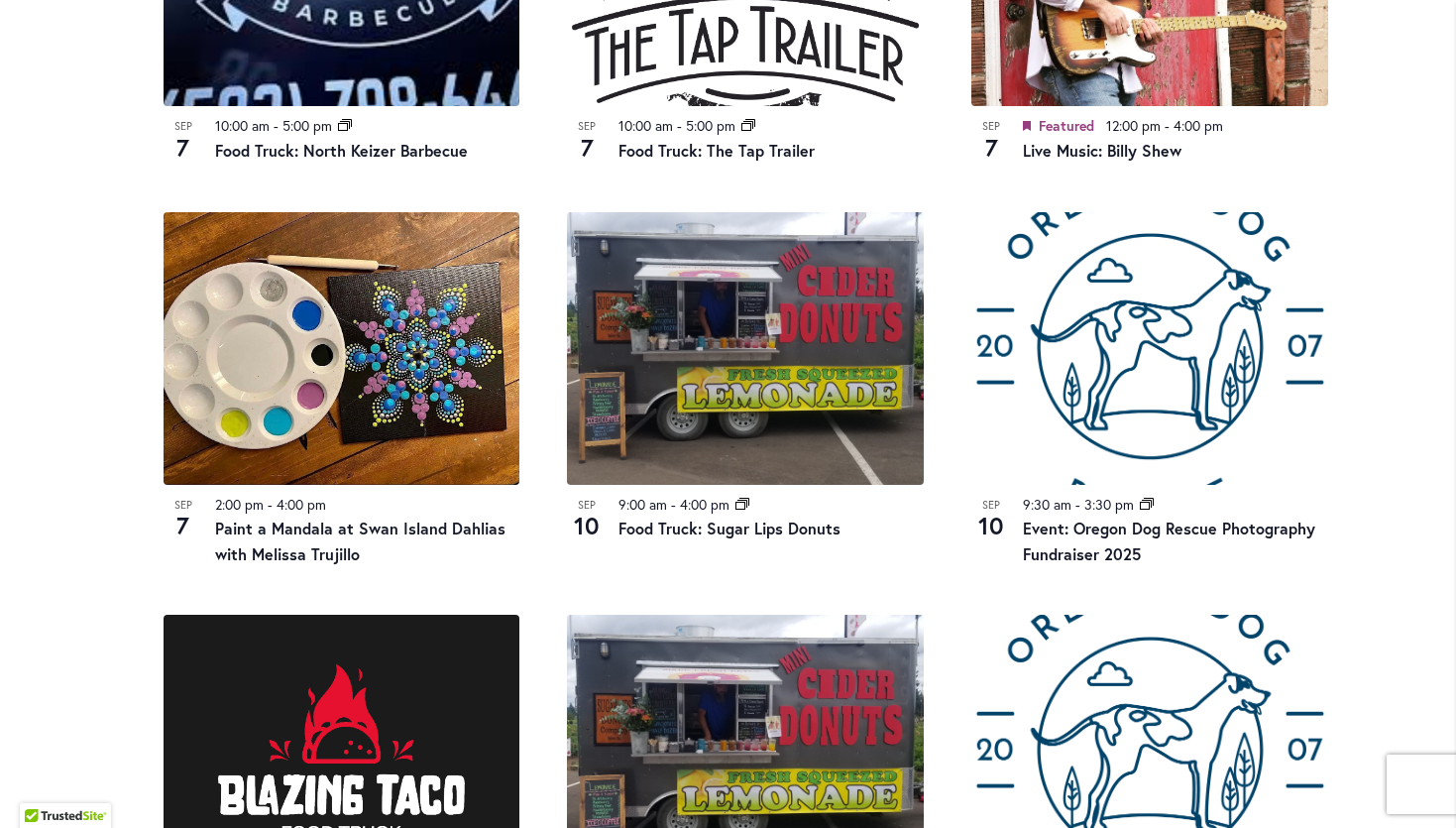 drag, startPoint x: 171, startPoint y: 168, endPoint x: 126, endPoint y: 169, distance: 45.01111 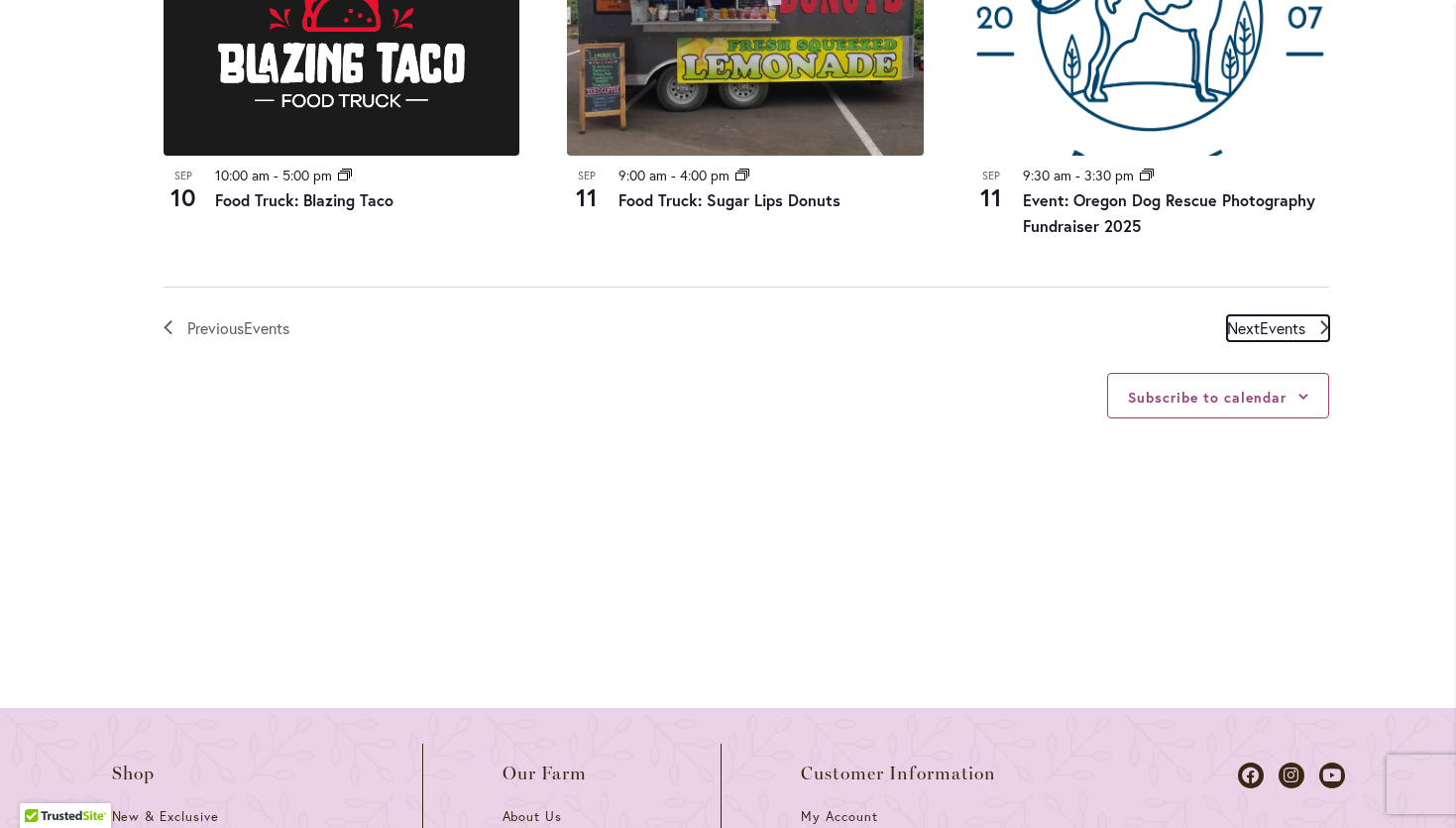 click on "Next  Events" at bounding box center [1266, 328] 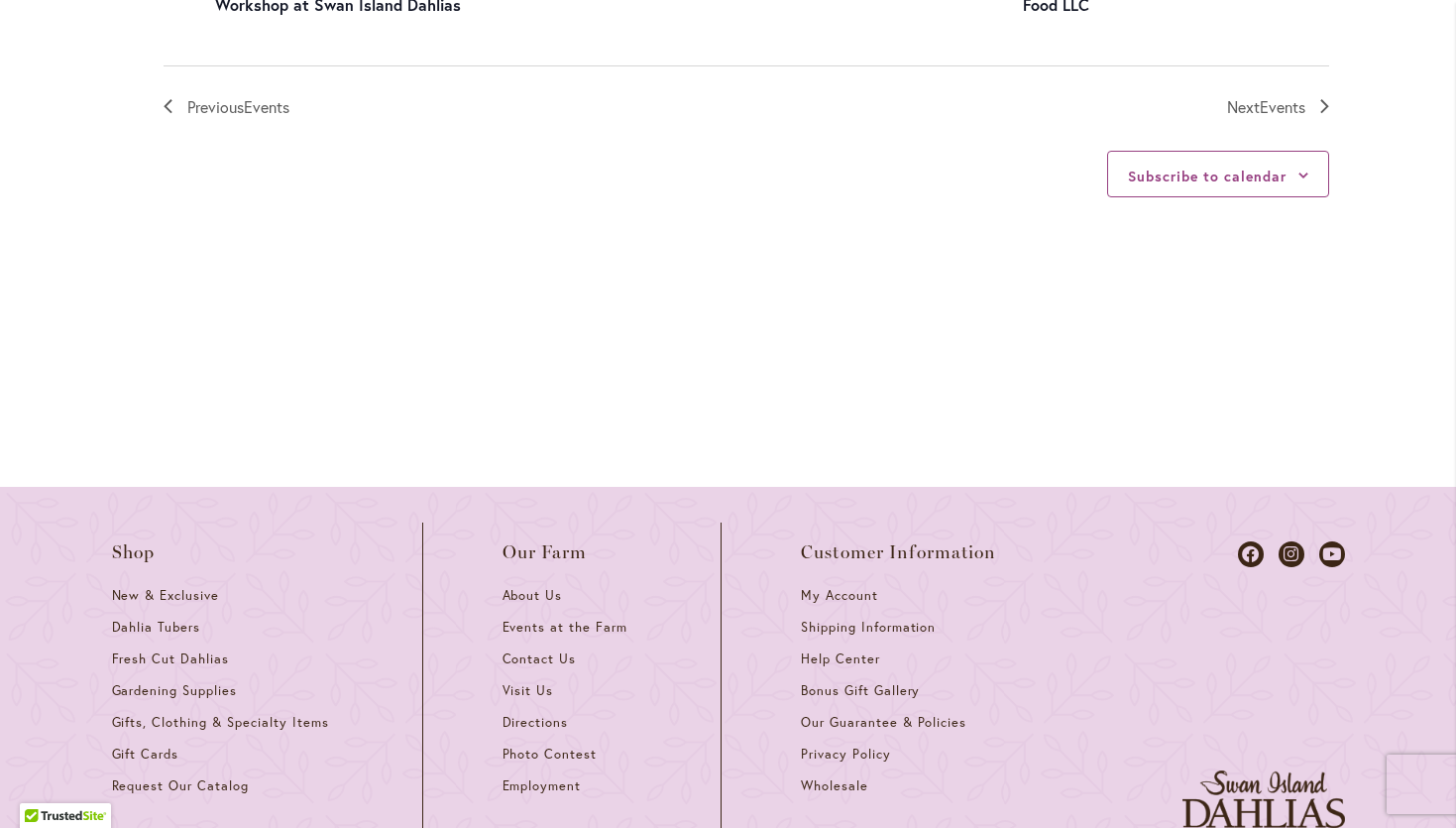 scroll, scrollTop: 2664, scrollLeft: 0, axis: vertical 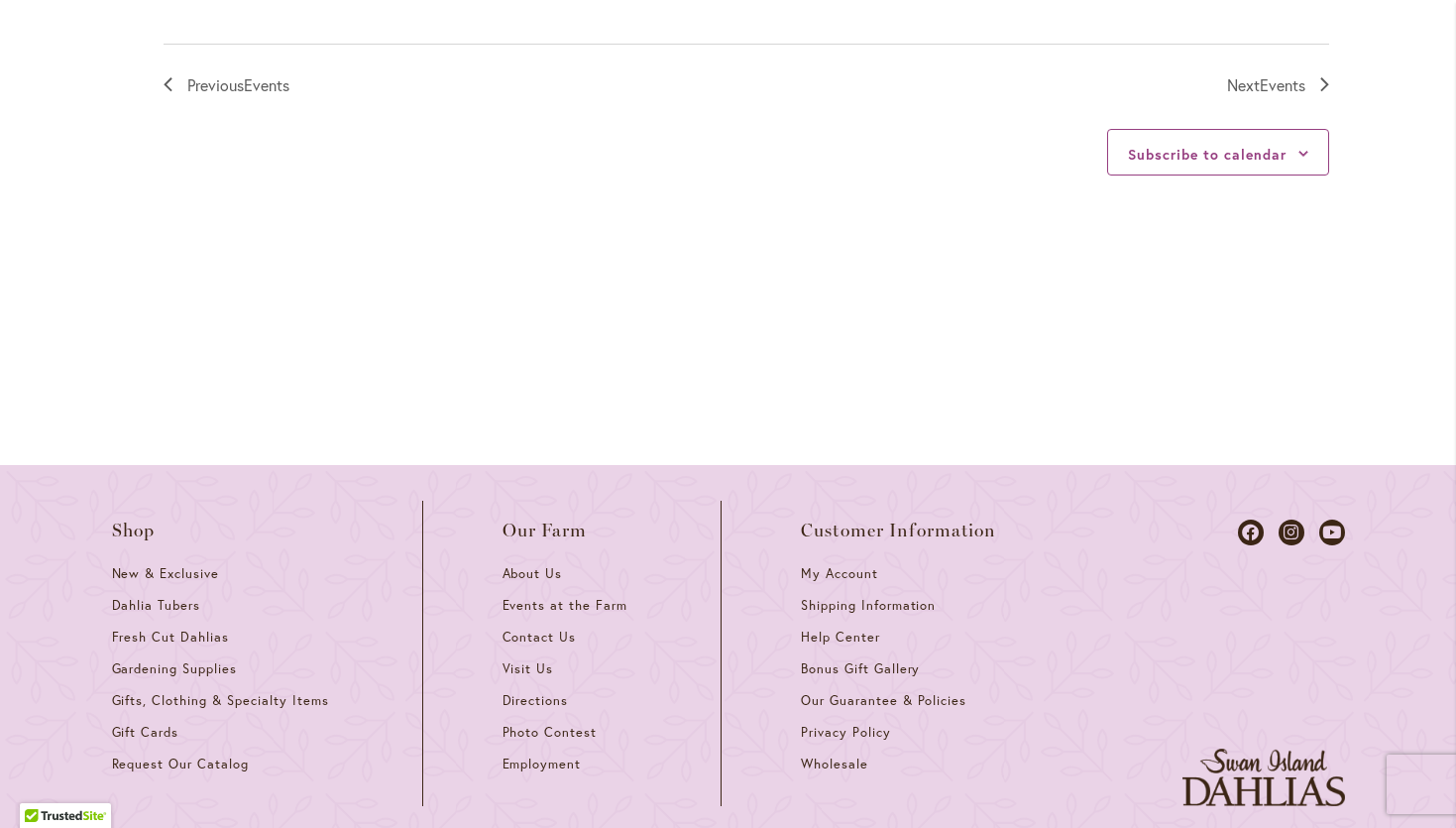 click on "Subscribe to calendar
Google Calendar
iCalendar
Outlook 365
Outlook Live
Export .ics file
Export Outlook .ics file" at bounding box center (746, 152) 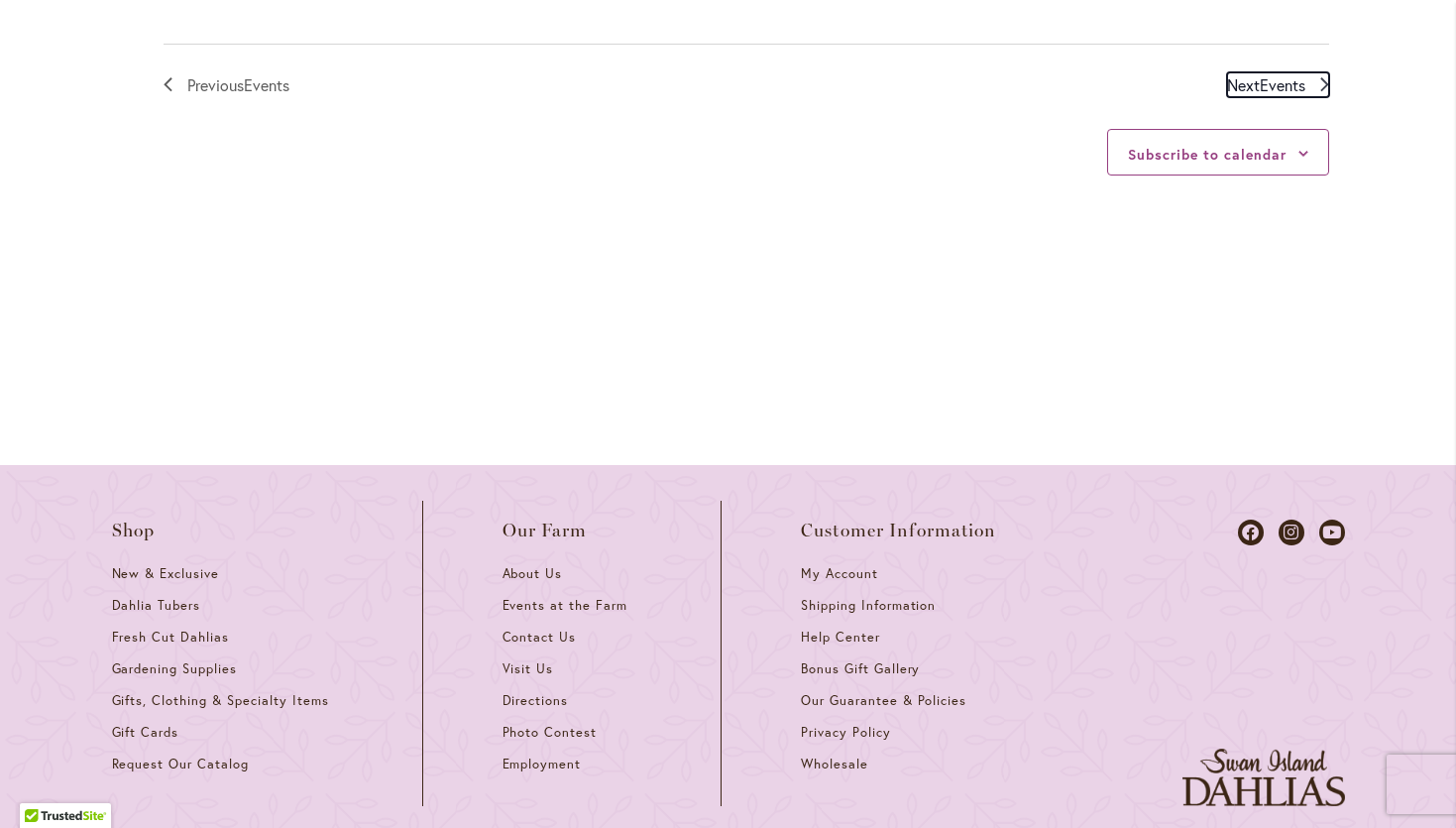 click on "Next  Events" at bounding box center (1266, 85) 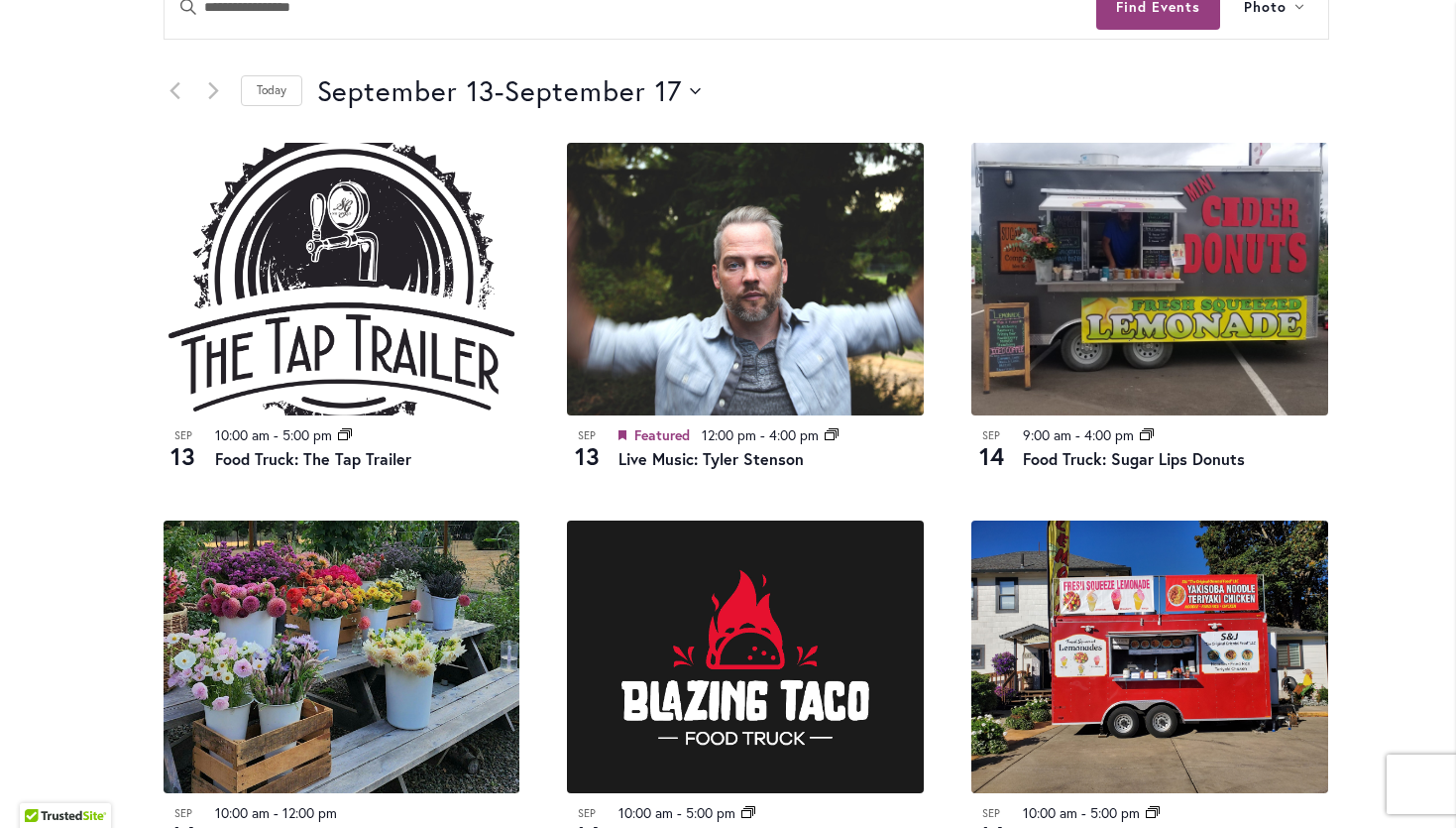 scroll, scrollTop: 1404, scrollLeft: 0, axis: vertical 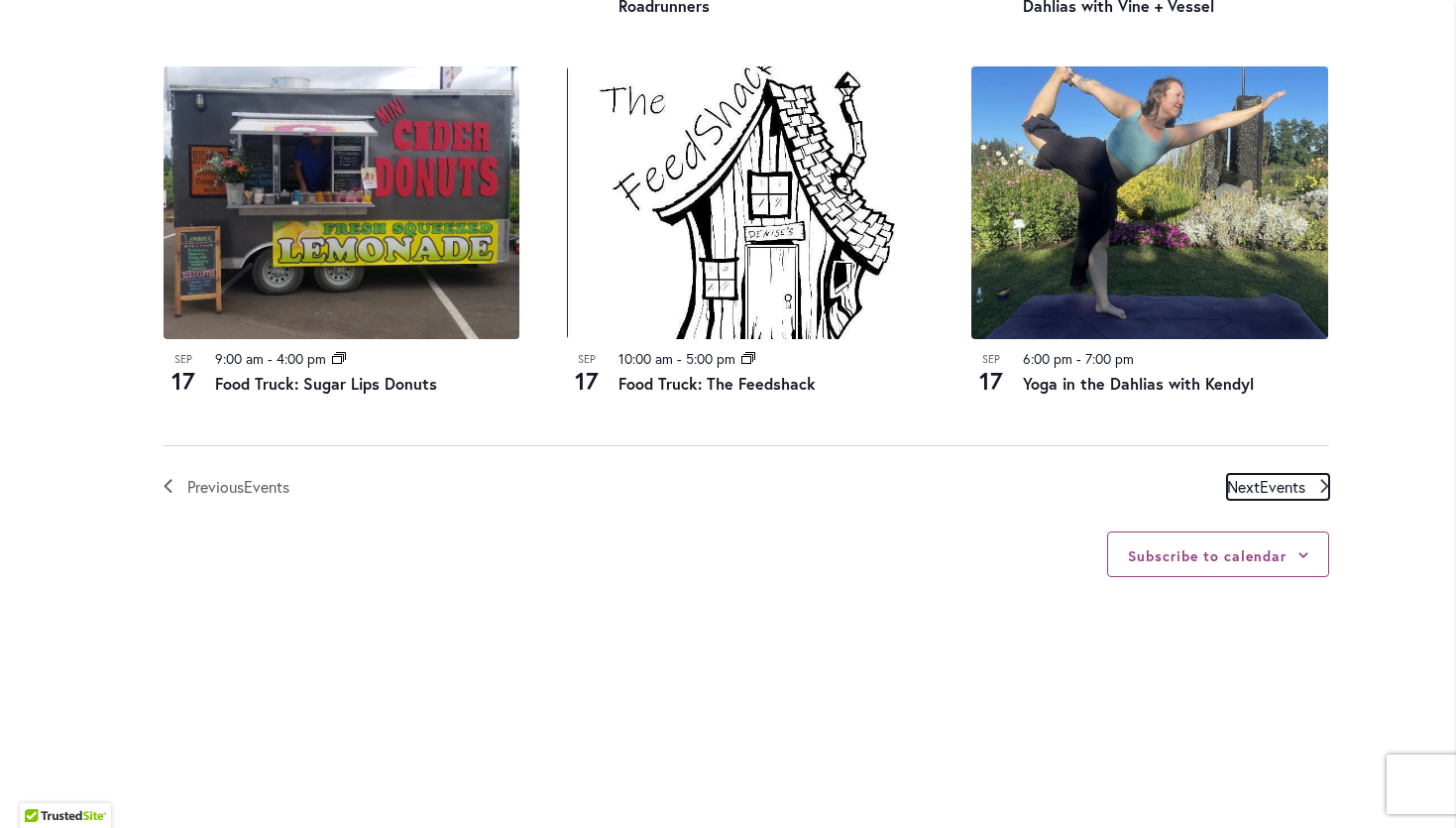 click on "Next  Events" at bounding box center [1266, 487] 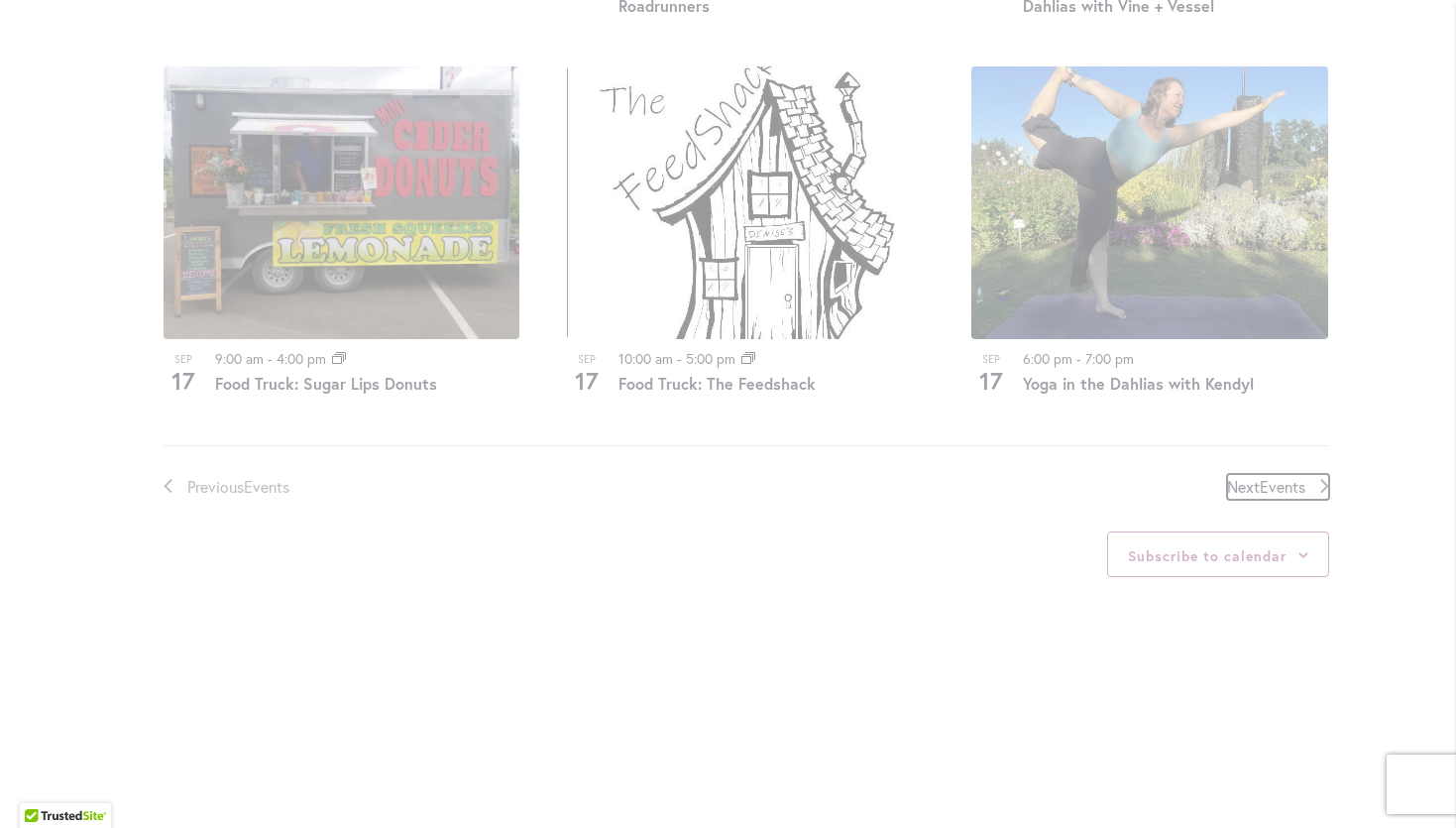 scroll, scrollTop: 978, scrollLeft: 0, axis: vertical 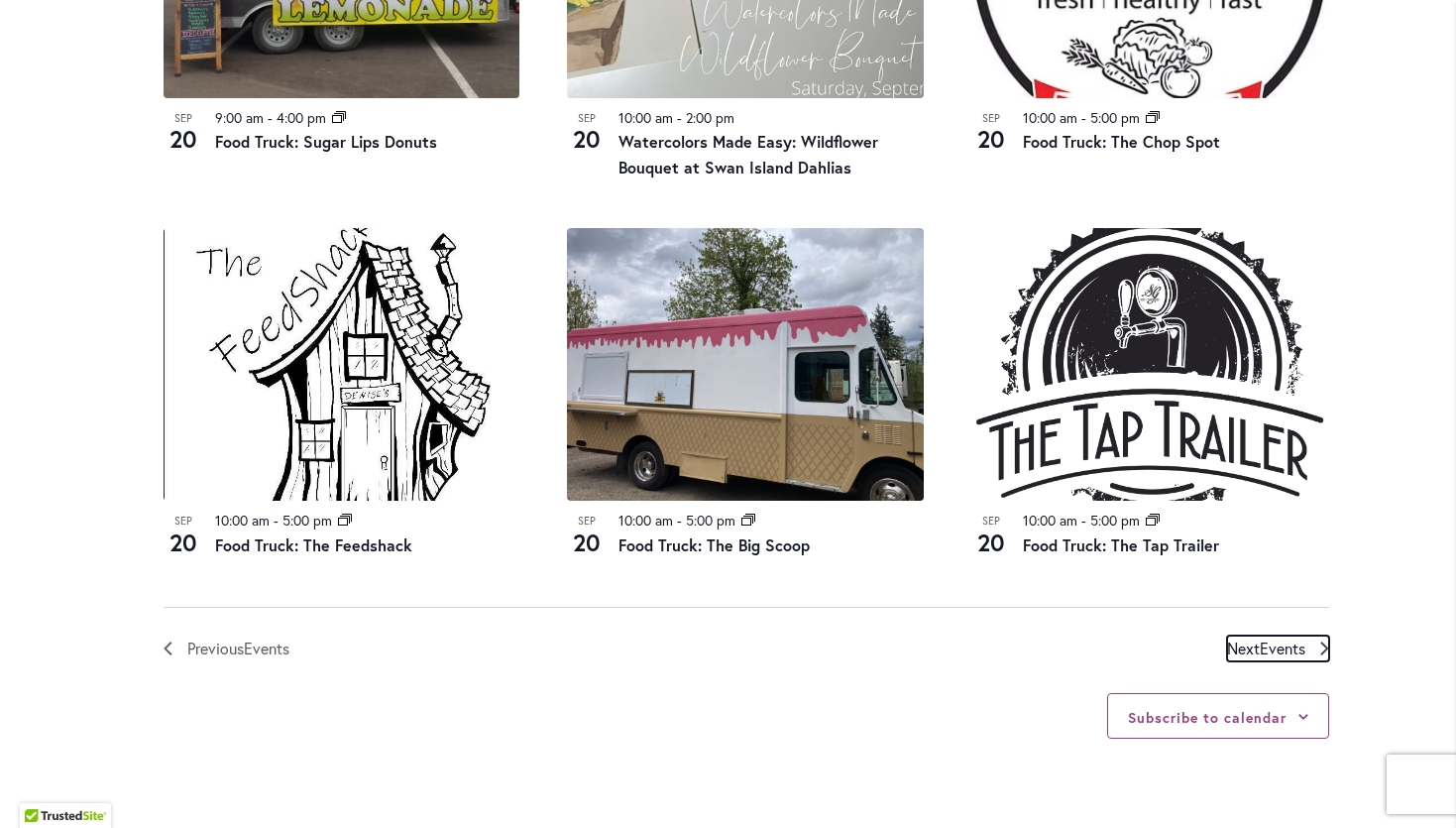click on "Events" at bounding box center [1283, 648] 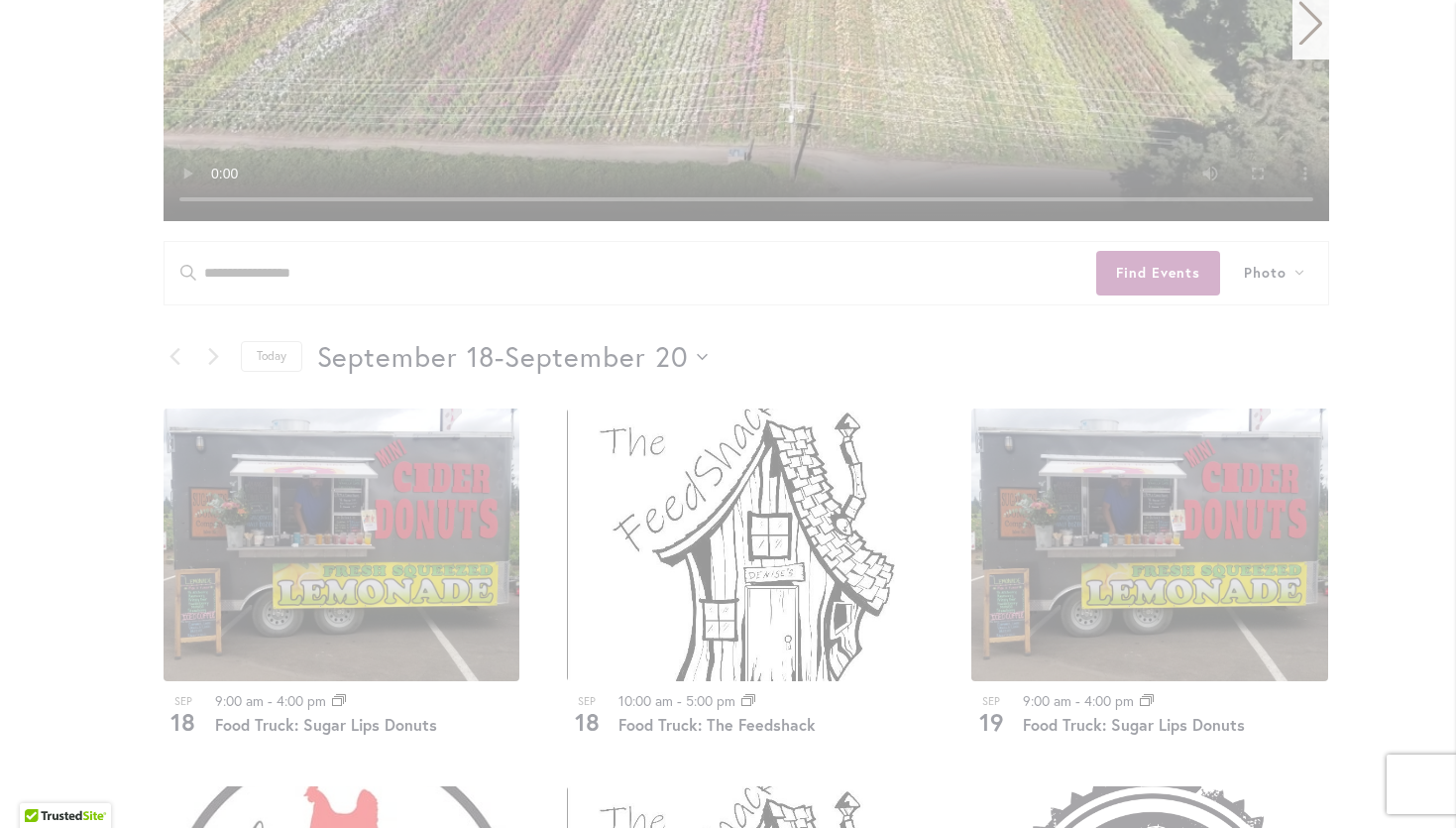 scroll, scrollTop: 706, scrollLeft: 0, axis: vertical 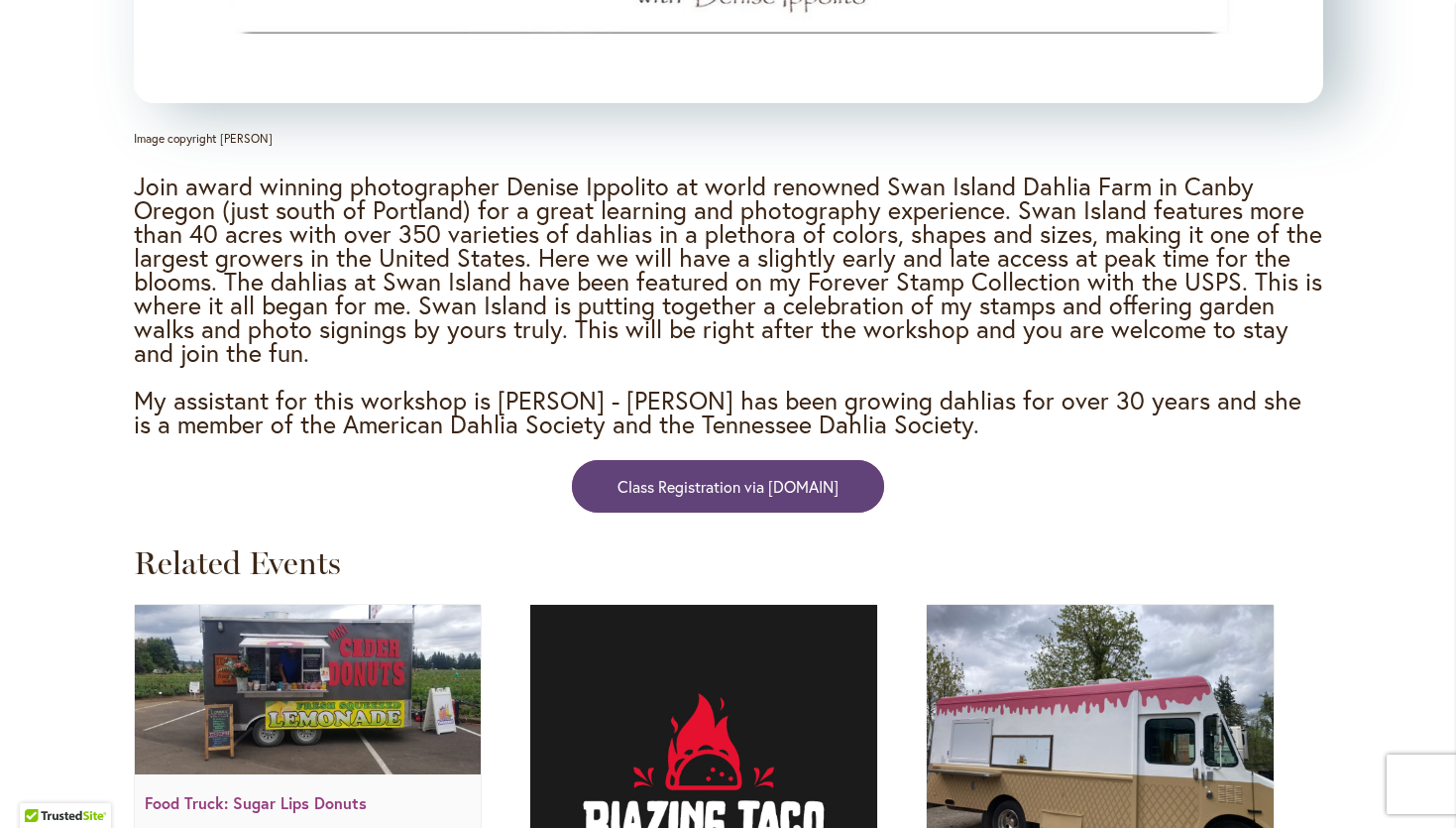 click on "Class Registration via DeniseIppolito.com" at bounding box center (728, 486) 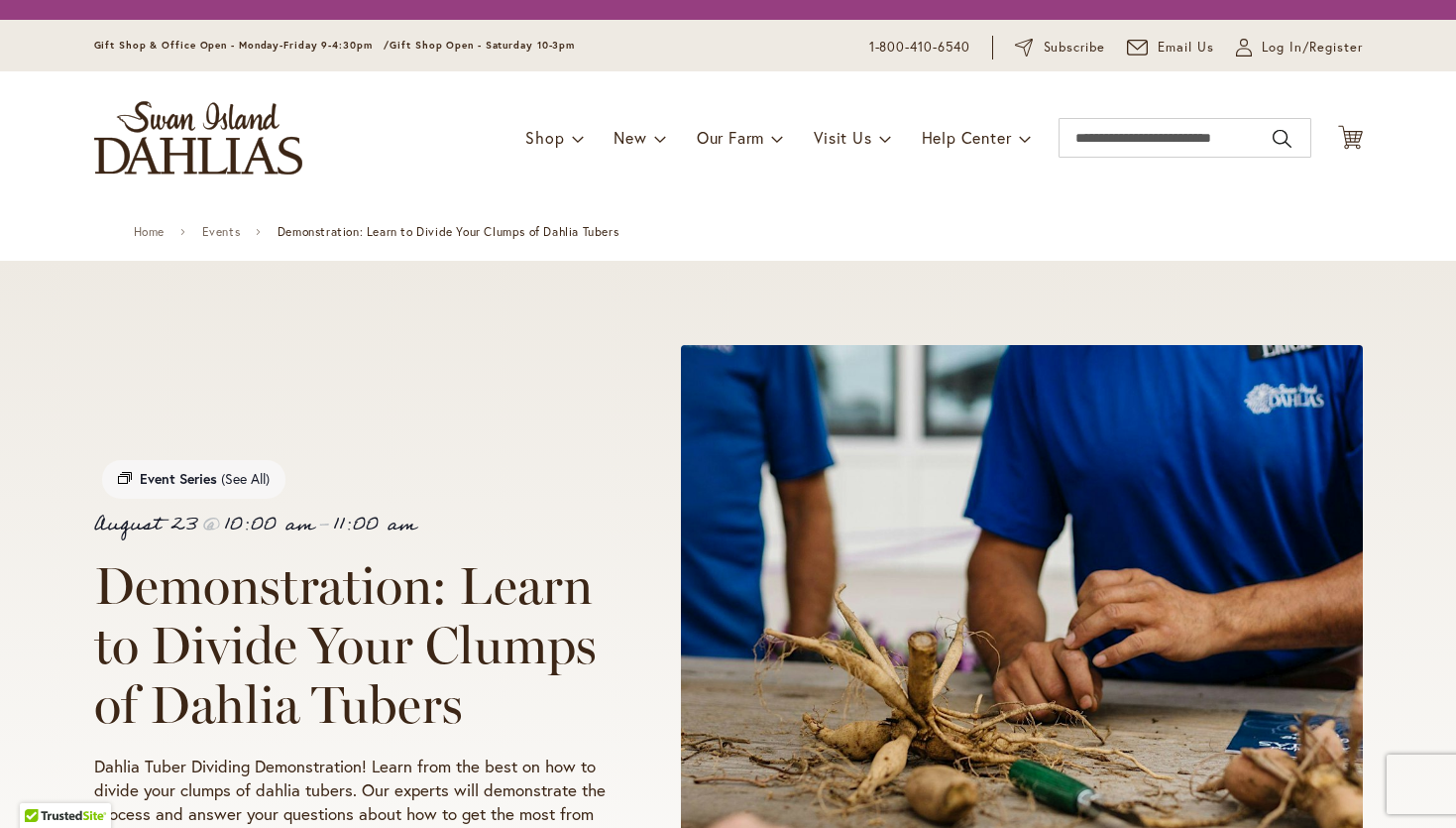 scroll, scrollTop: 0, scrollLeft: 0, axis: both 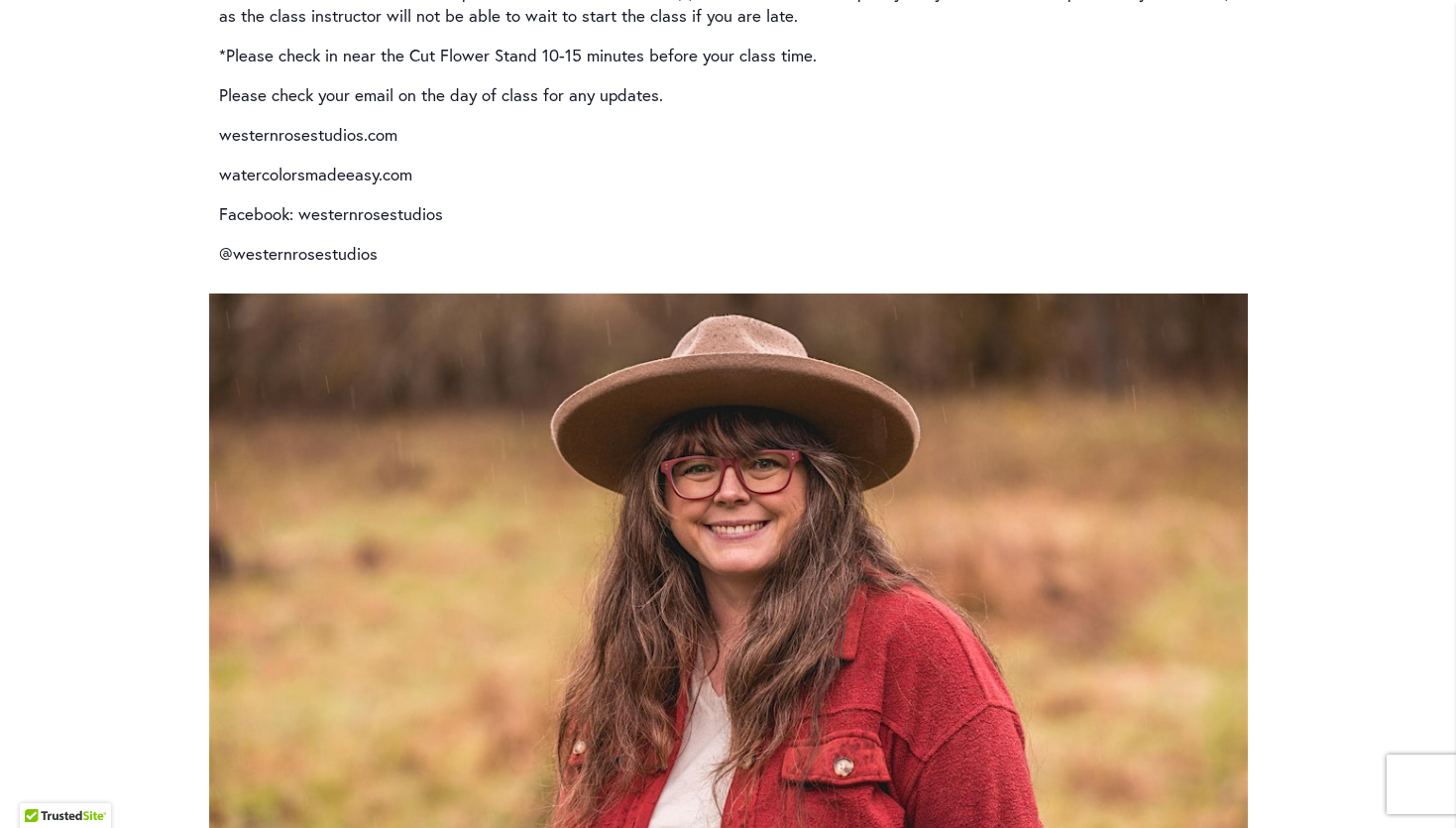 click on "westernrosestudios.com" at bounding box center [728, 135] 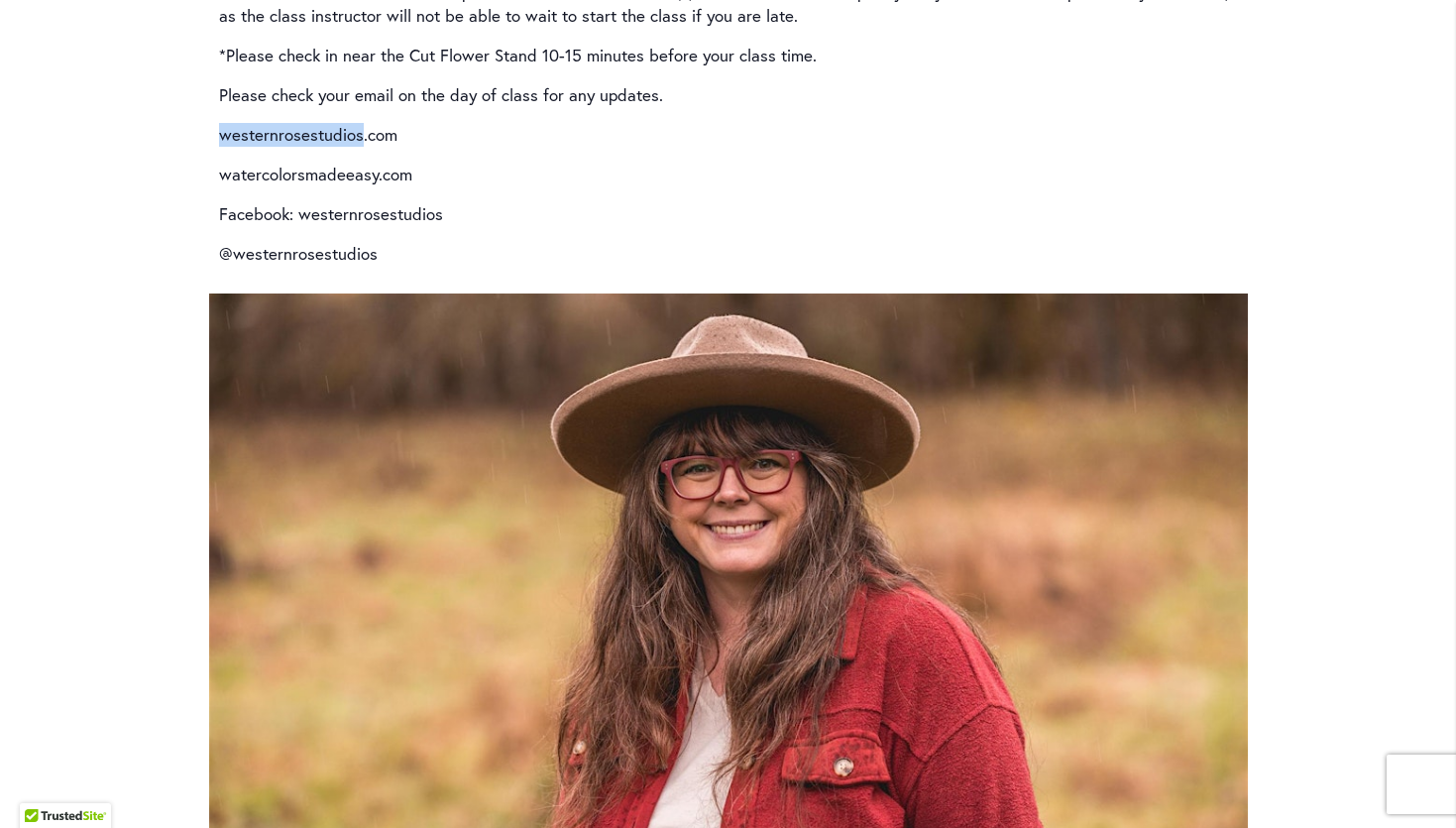 click on "westernrosestudios.com" at bounding box center [728, 135] 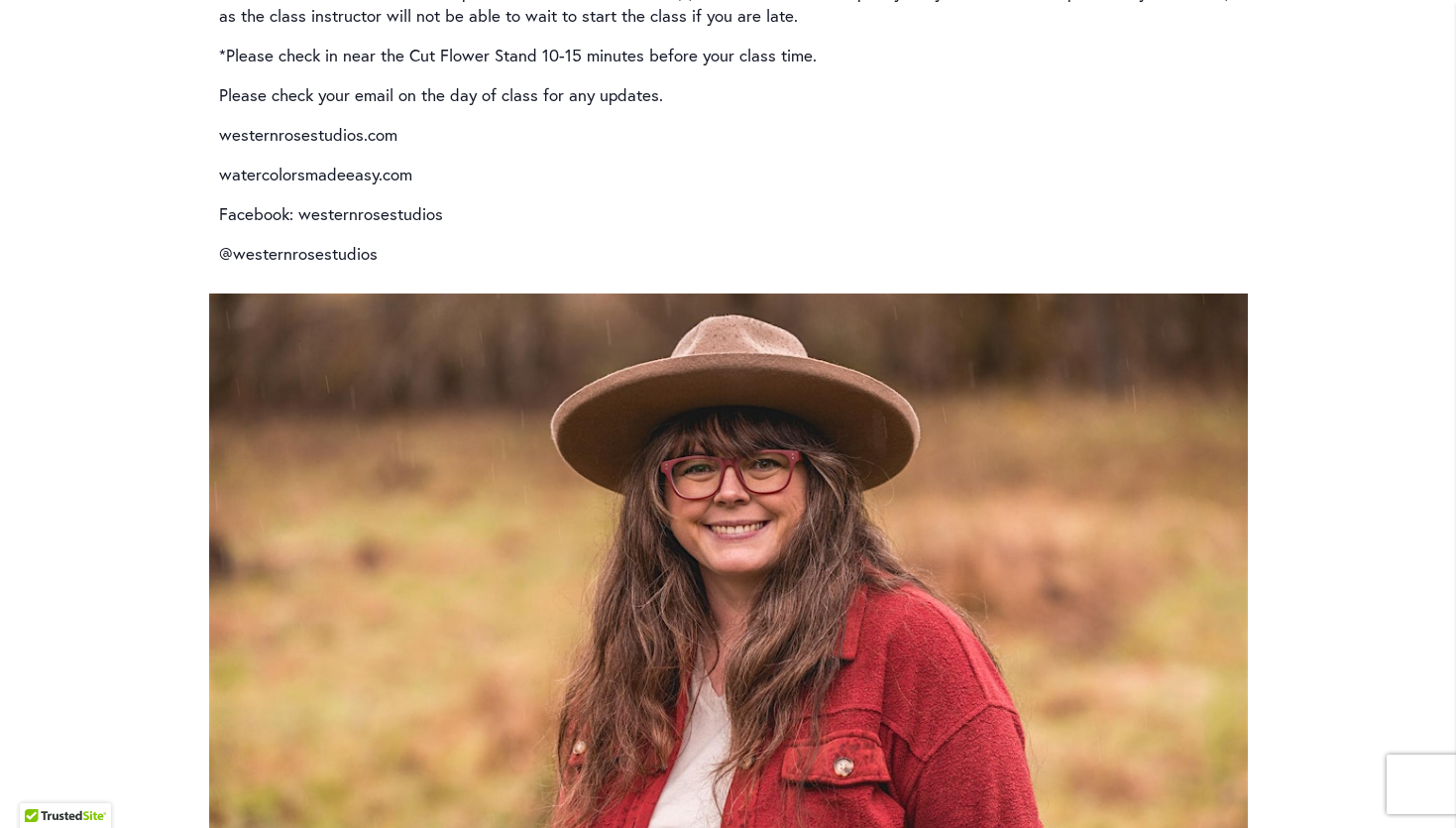 click on "westernrosestudios.com" at bounding box center (728, 135) 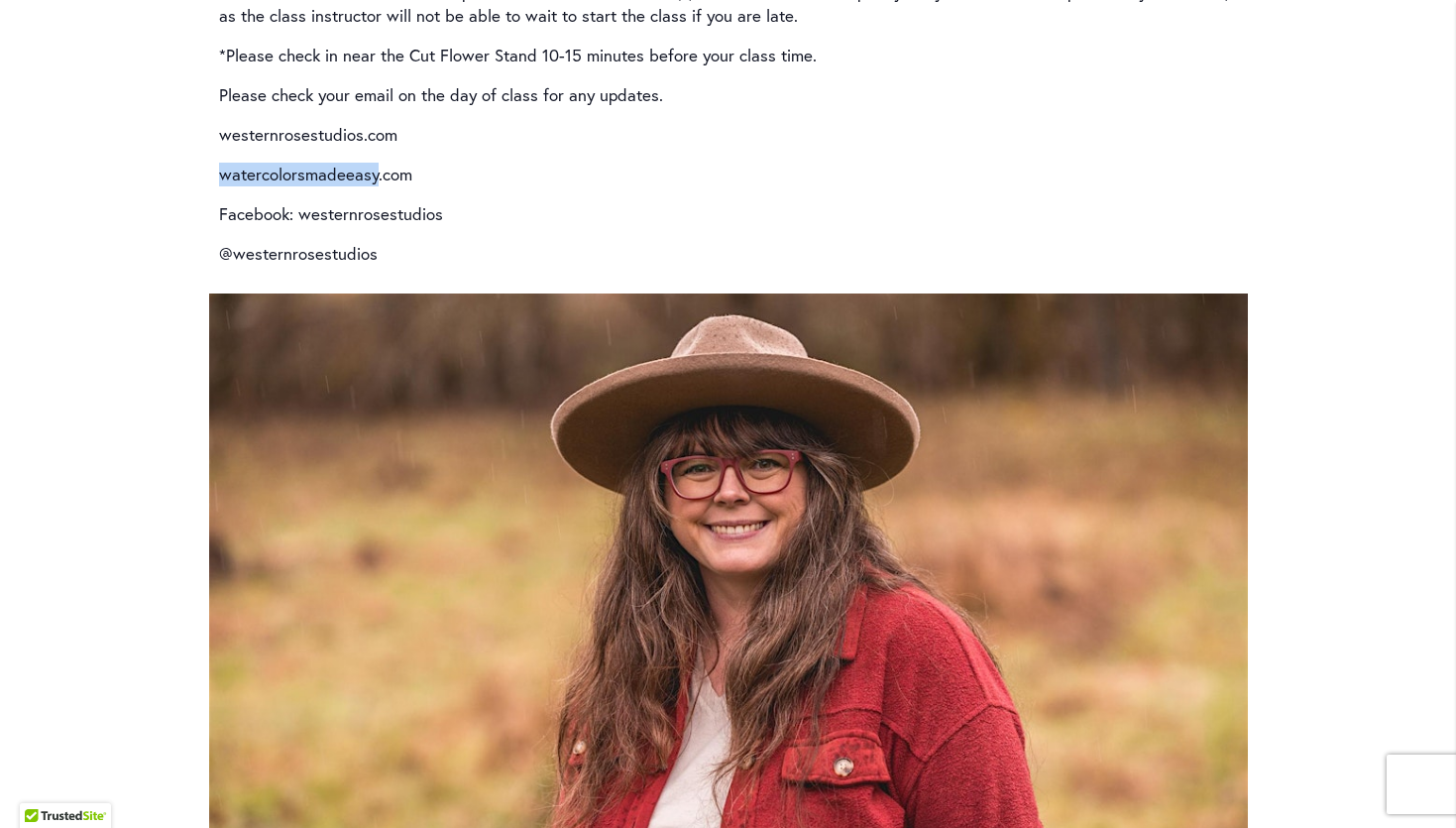 click on "watercolorsmadeeasy.com" at bounding box center [728, 175] 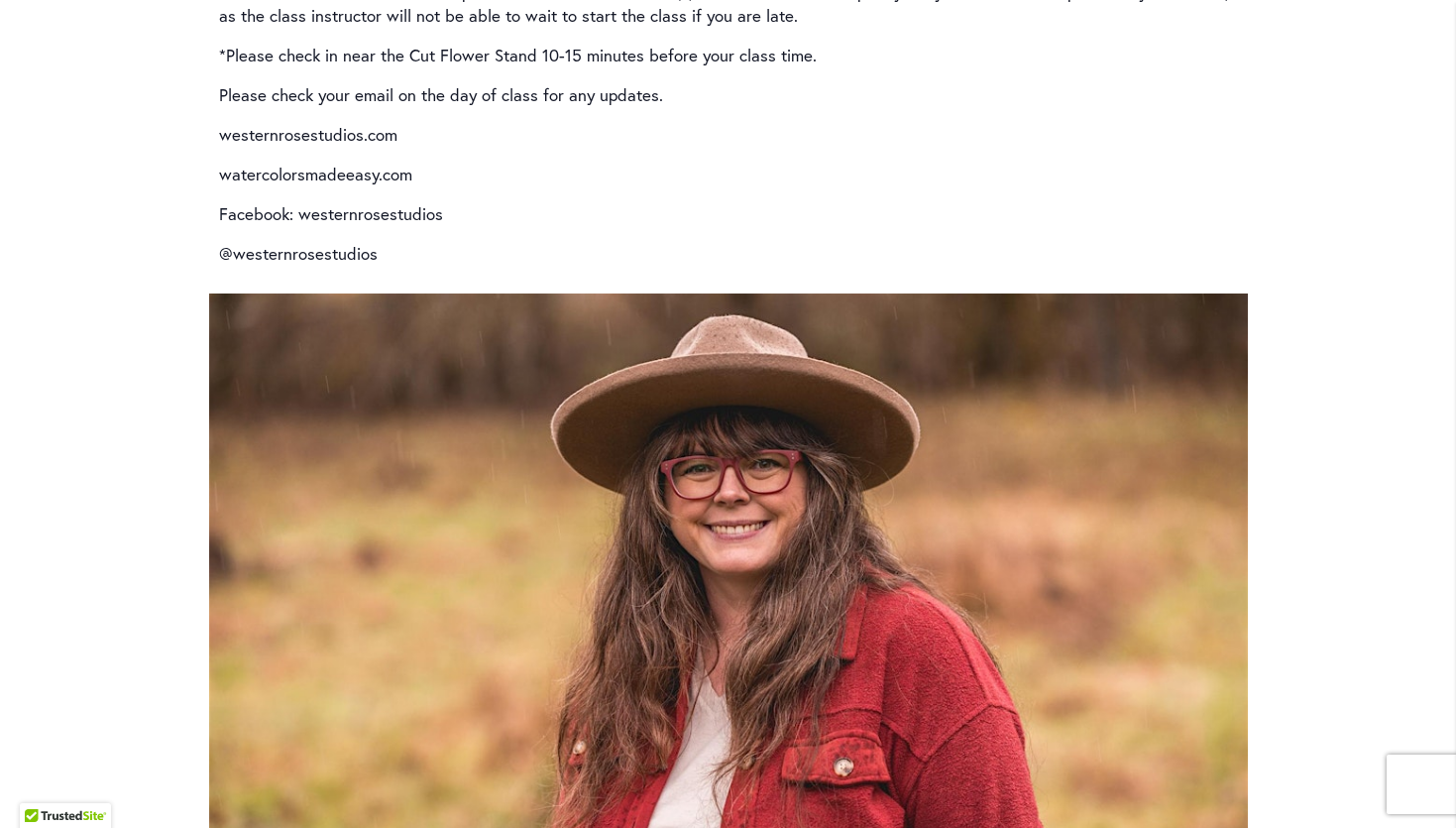 click on "watercolorsmadeeasy.com" at bounding box center (728, 175) 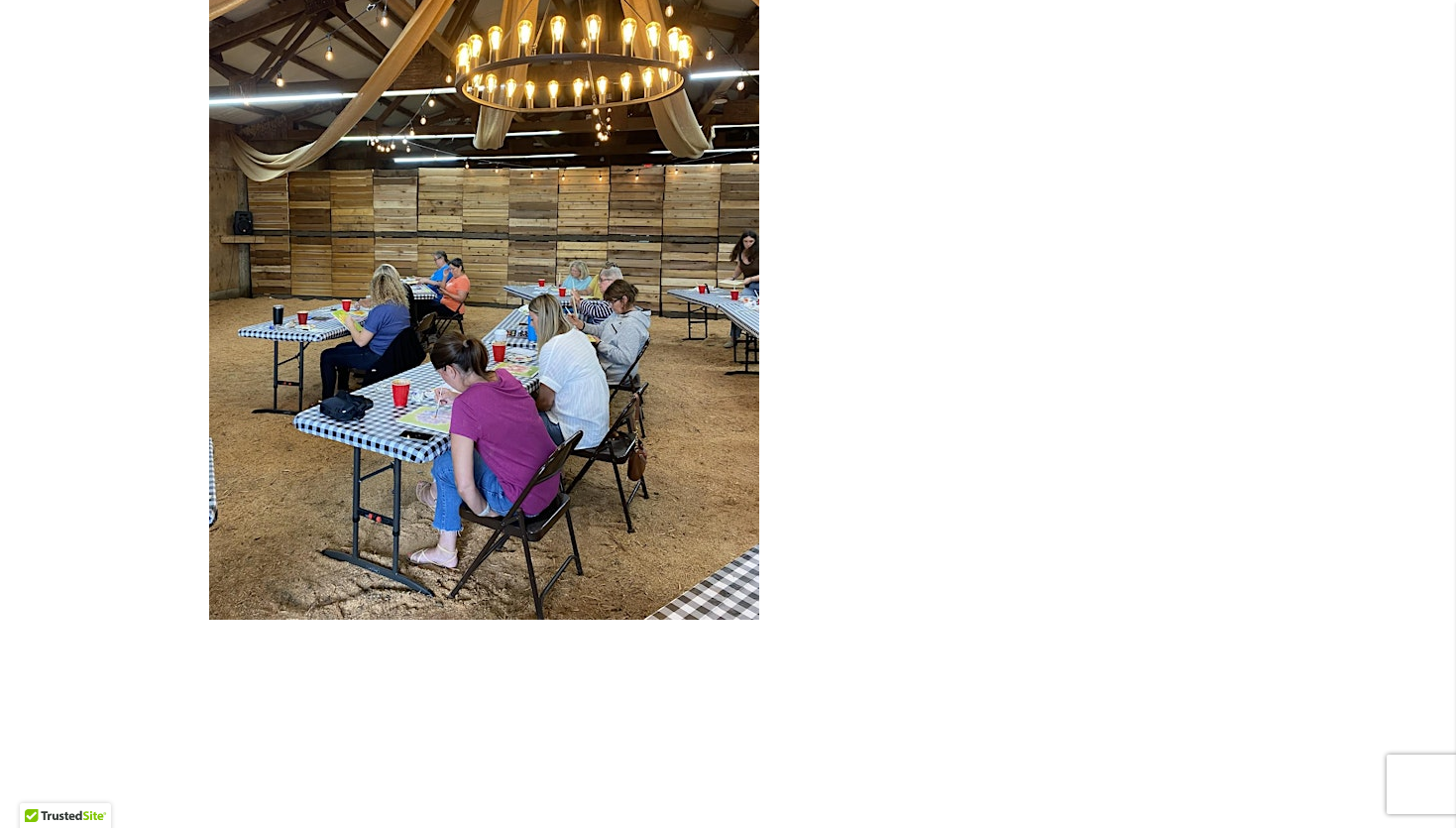 scroll, scrollTop: 5254, scrollLeft: 0, axis: vertical 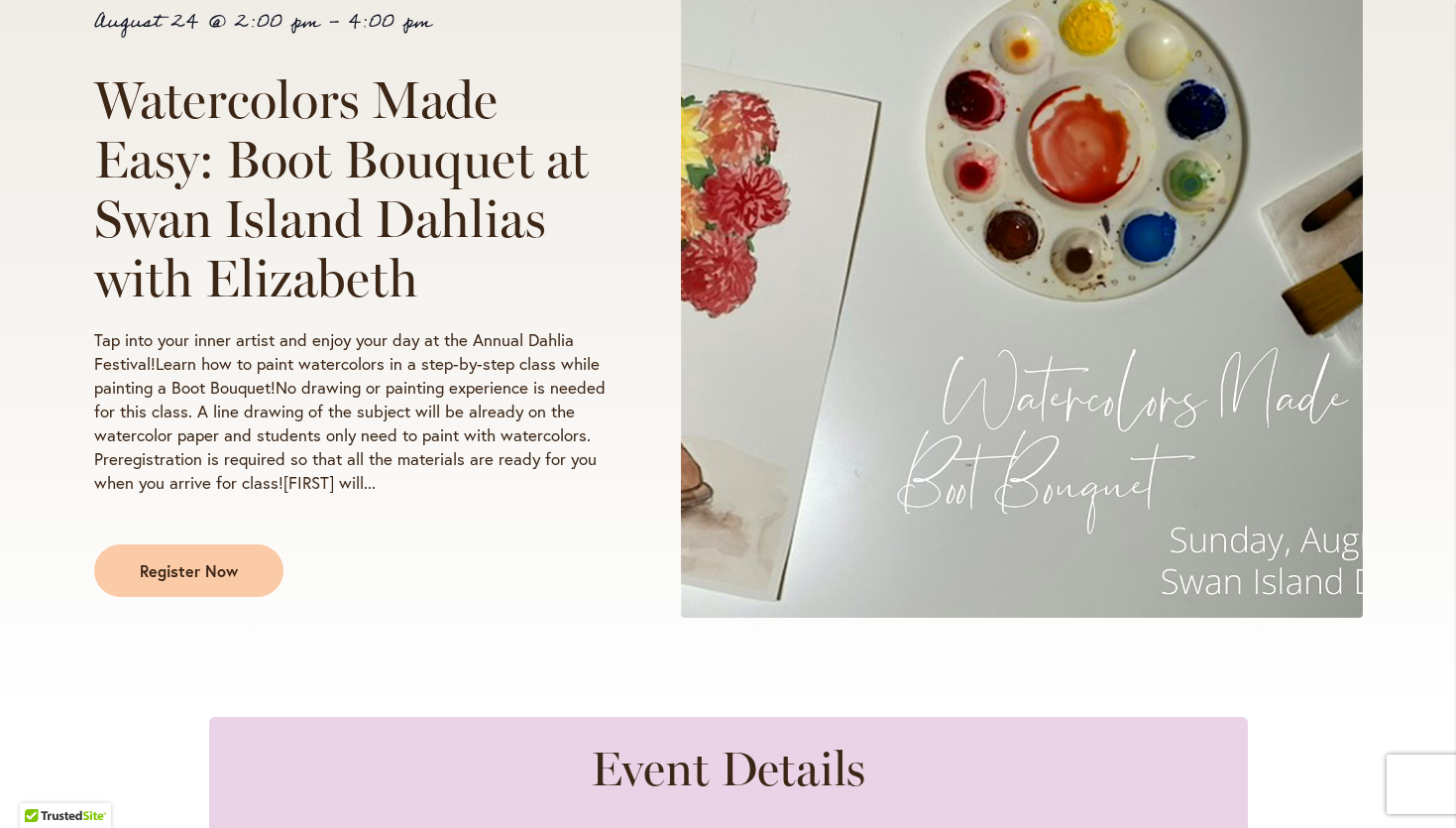 click at bounding box center (1021, 301) 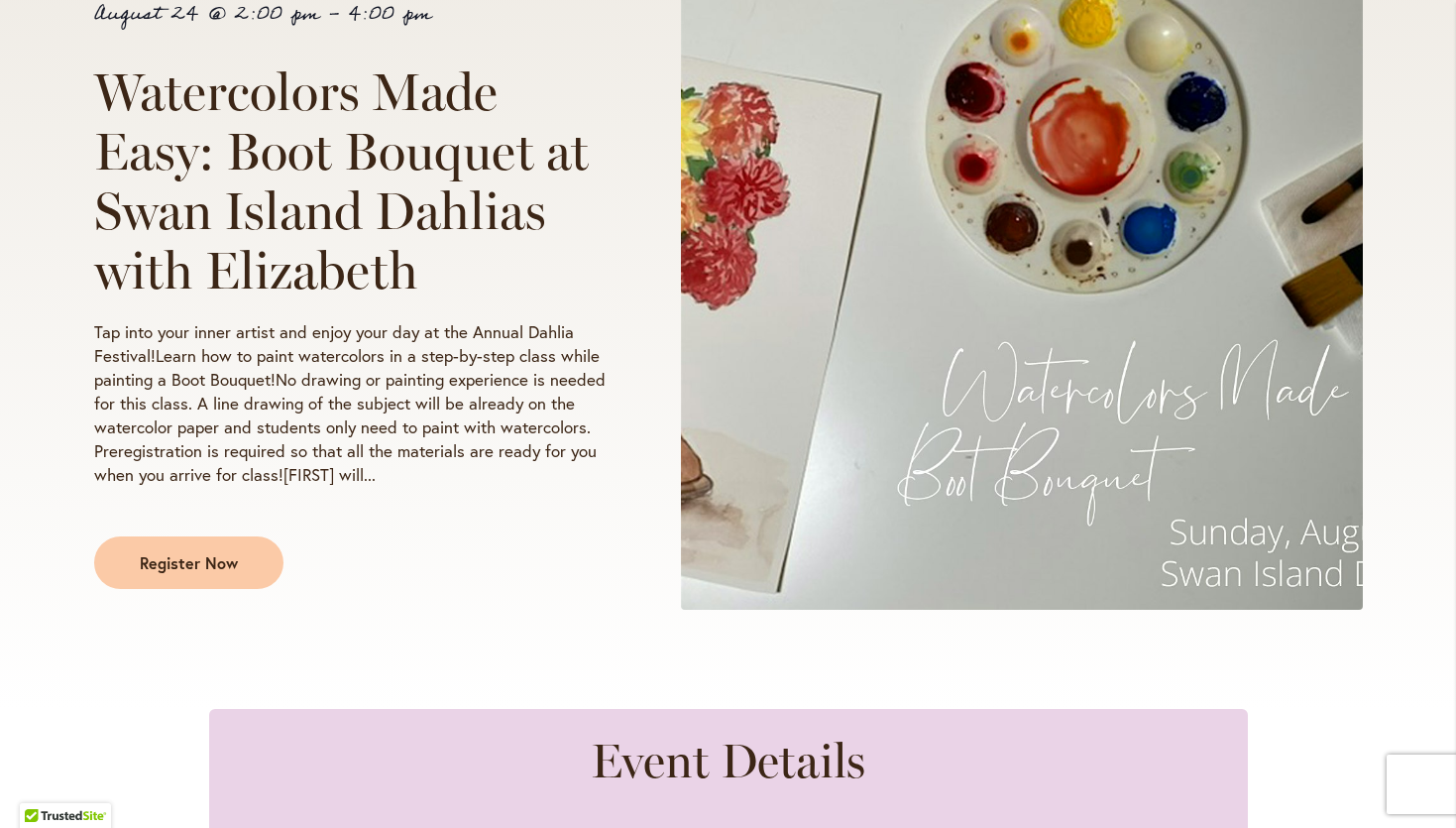 scroll, scrollTop: 405, scrollLeft: 0, axis: vertical 